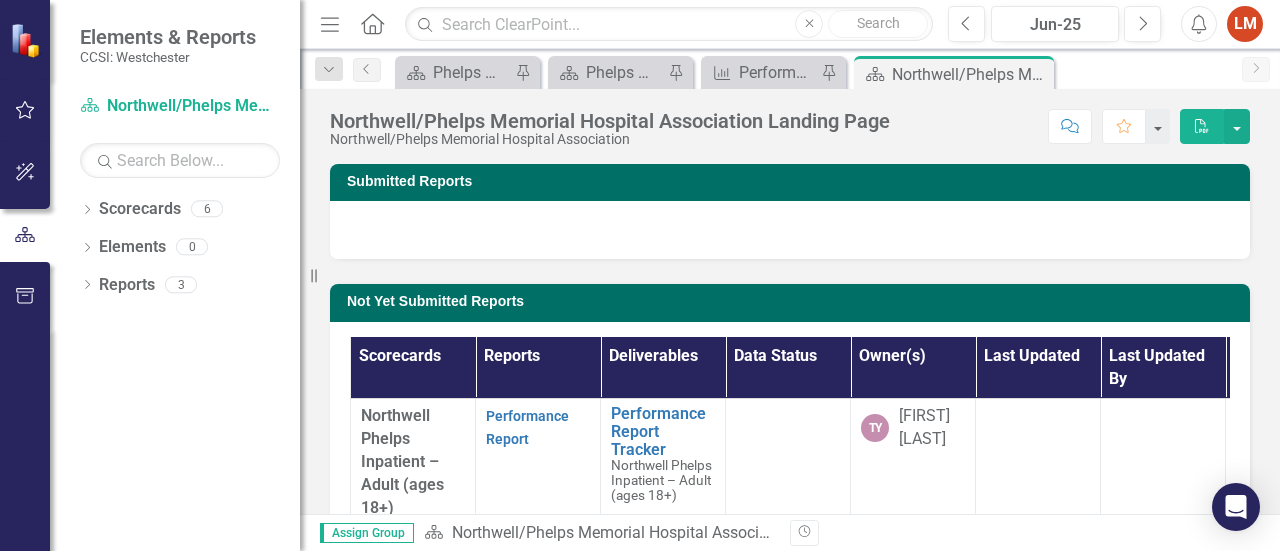 scroll, scrollTop: 0, scrollLeft: 0, axis: both 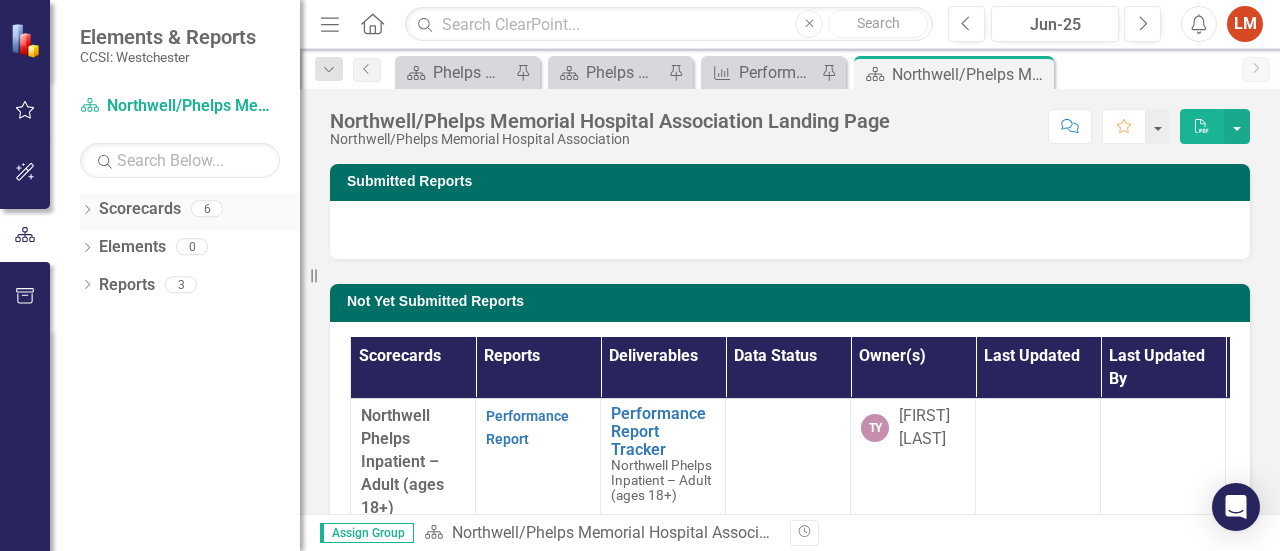 click on "Dropdown" at bounding box center (87, 211) 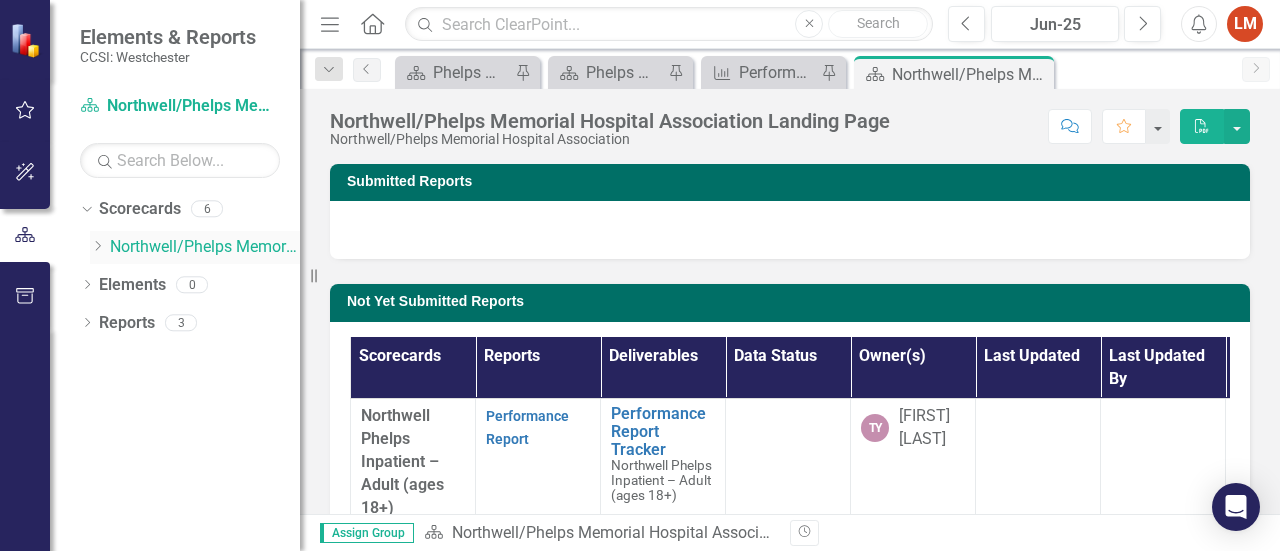 click on "Northwell/Phelps Memorial Hospital Association" at bounding box center (205, 247) 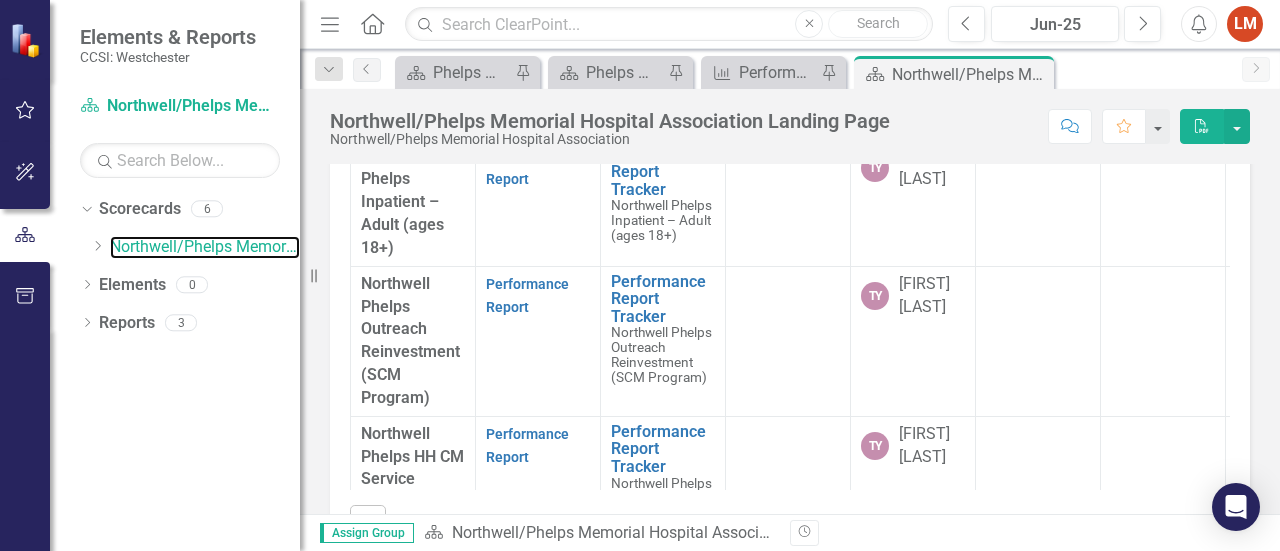 scroll, scrollTop: 270, scrollLeft: 0, axis: vertical 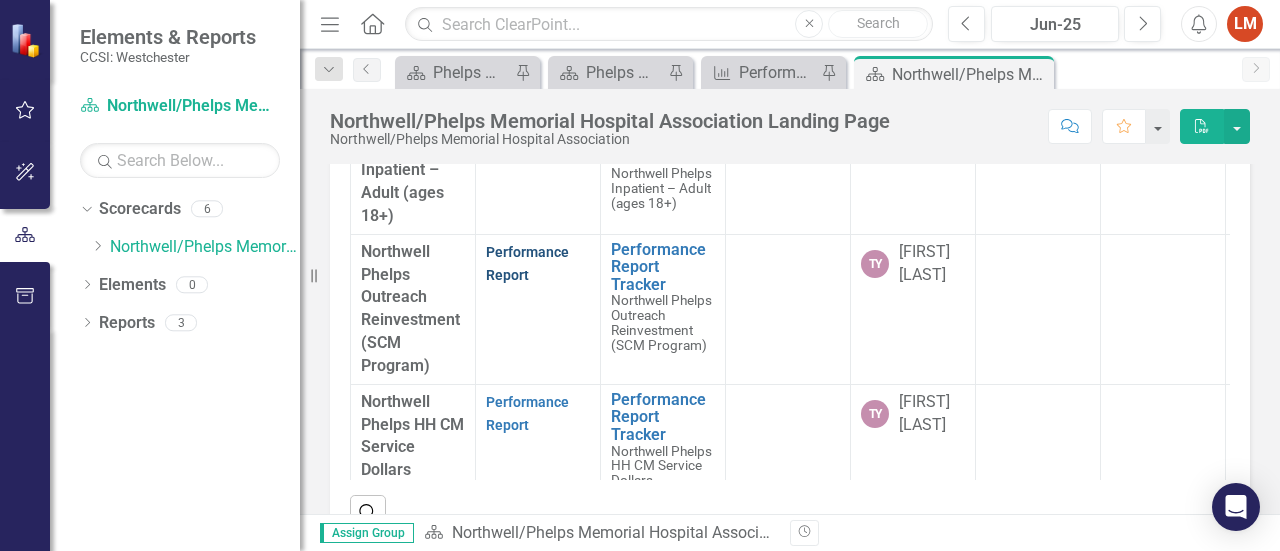 click on "Performance Report" at bounding box center (527, 263) 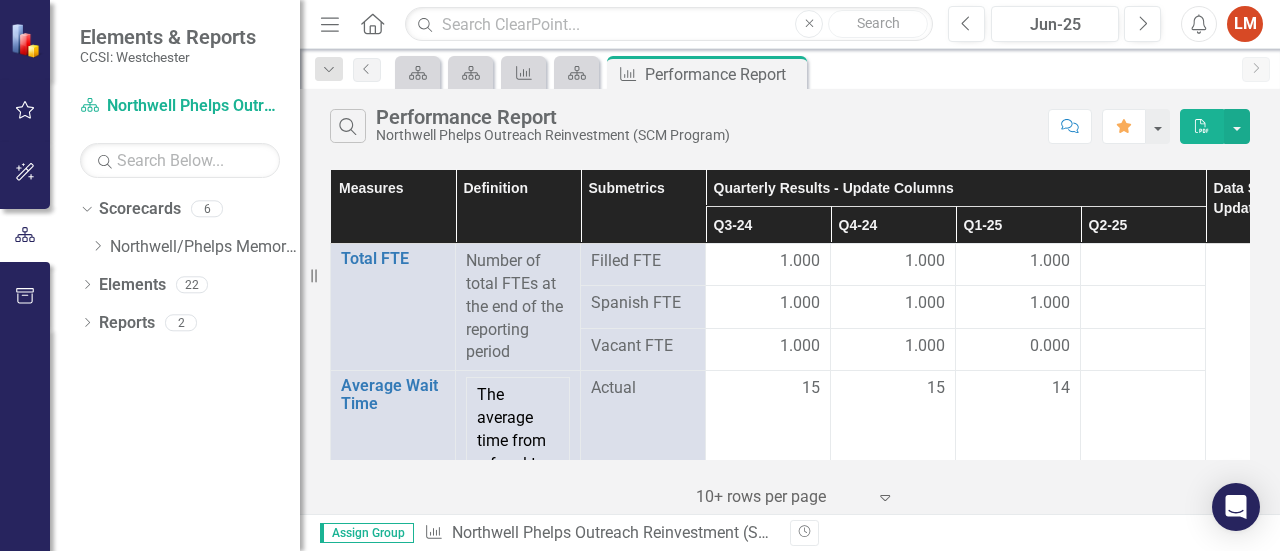 click on "Expand" at bounding box center [885, 497] 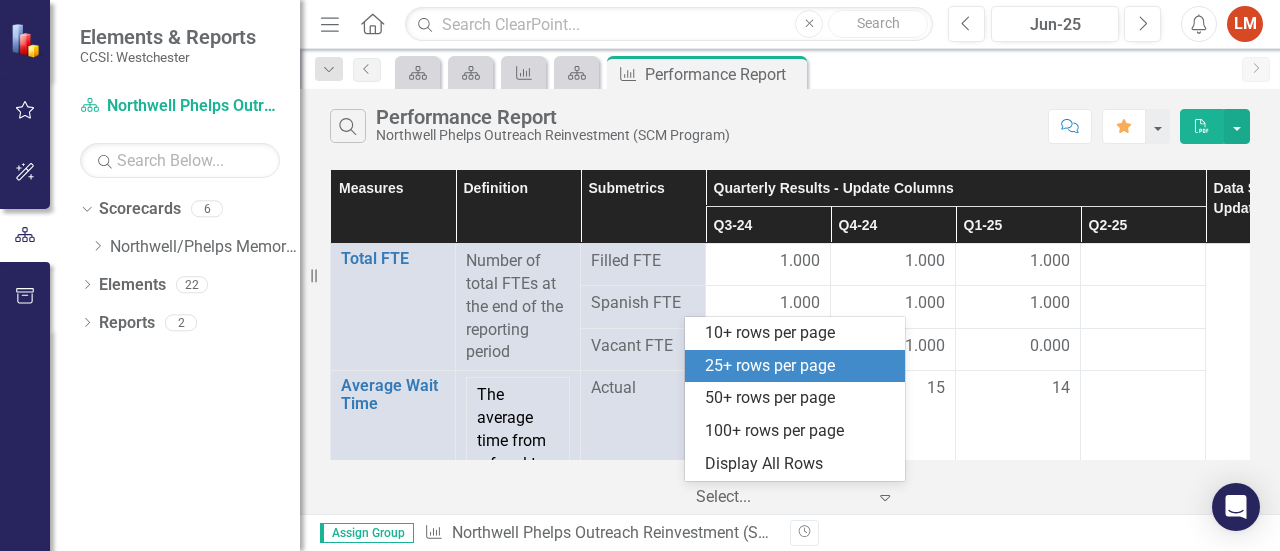 click on "25+ rows per page" at bounding box center (799, 366) 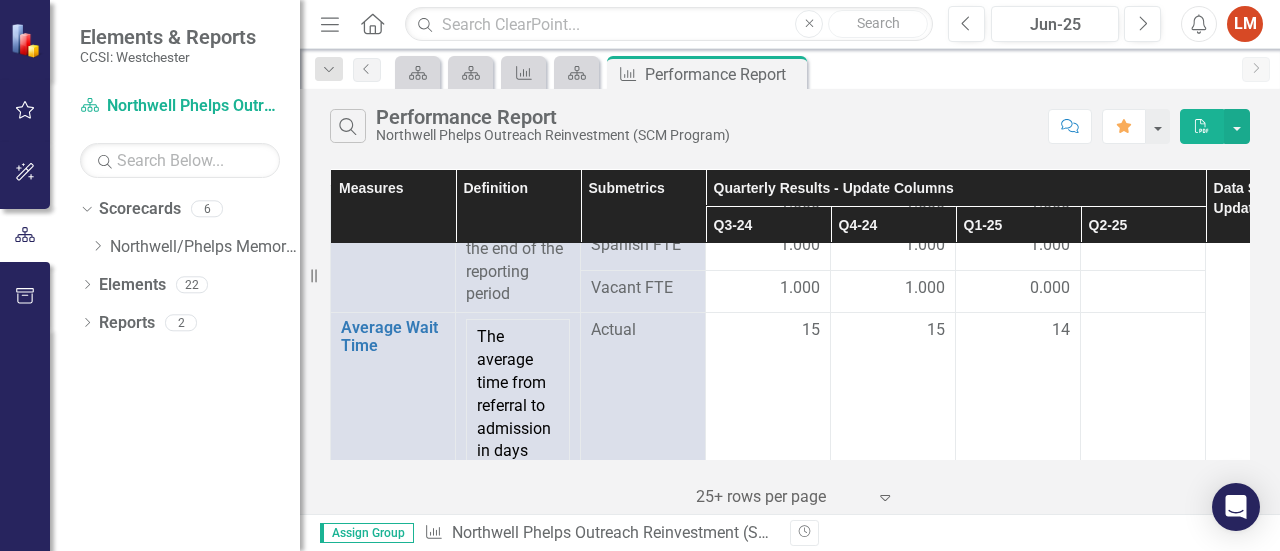 scroll, scrollTop: 0, scrollLeft: 0, axis: both 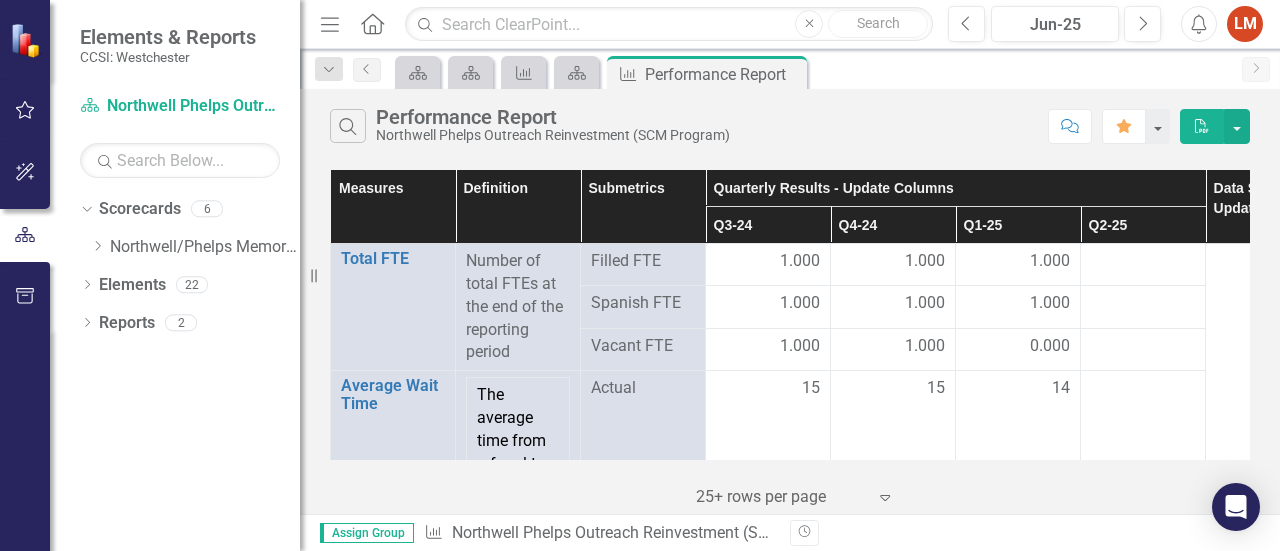 click on "Quarterly Results - Update Columns" at bounding box center [956, 188] 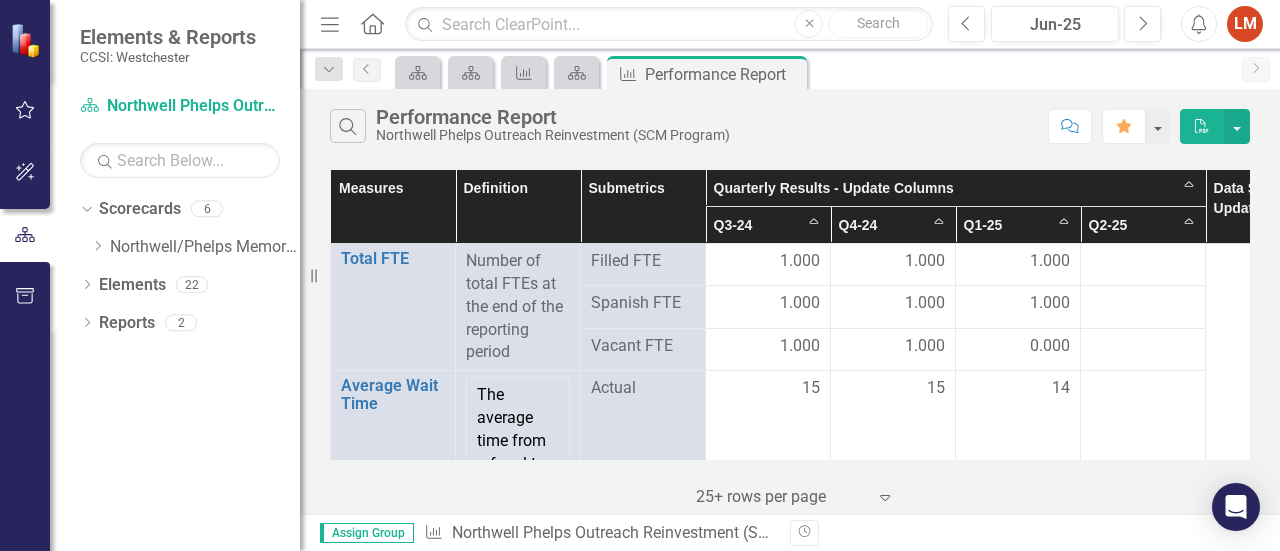 click on "Quarterly Results - Update Columns Sort Ascending" at bounding box center [956, 188] 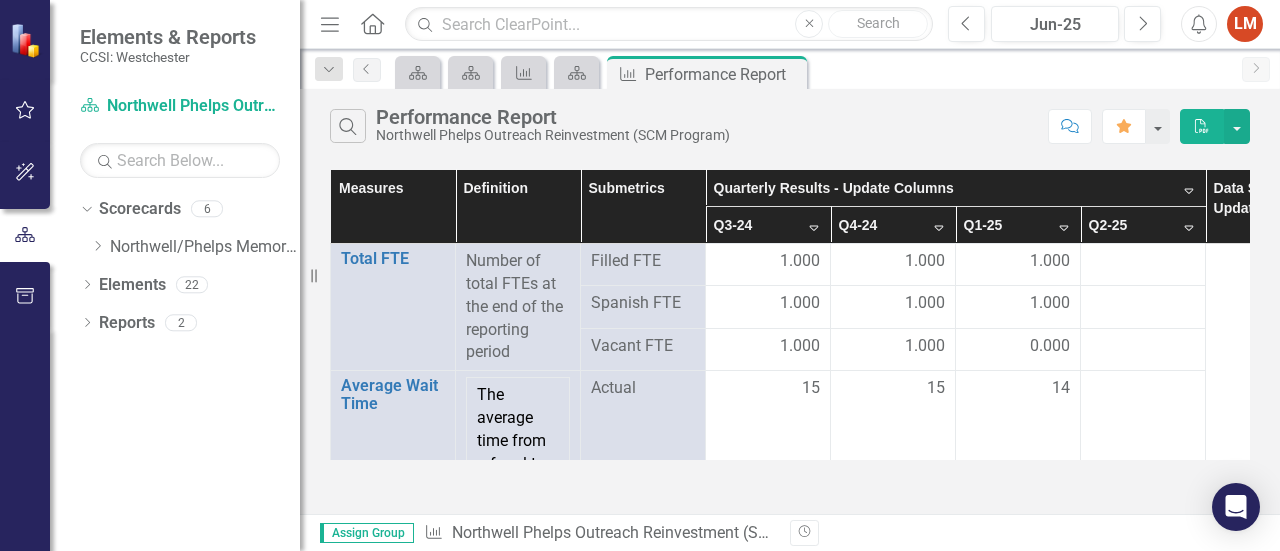 drag, startPoint x: 1008, startPoint y: 179, endPoint x: 954, endPoint y: 109, distance: 88.40814 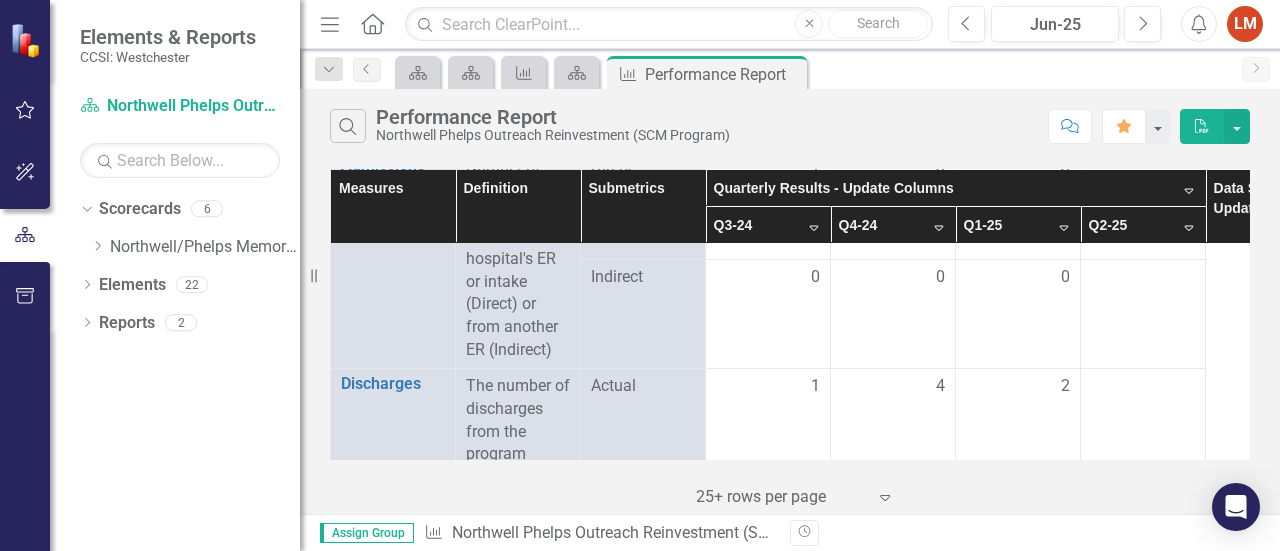 scroll, scrollTop: 419, scrollLeft: 0, axis: vertical 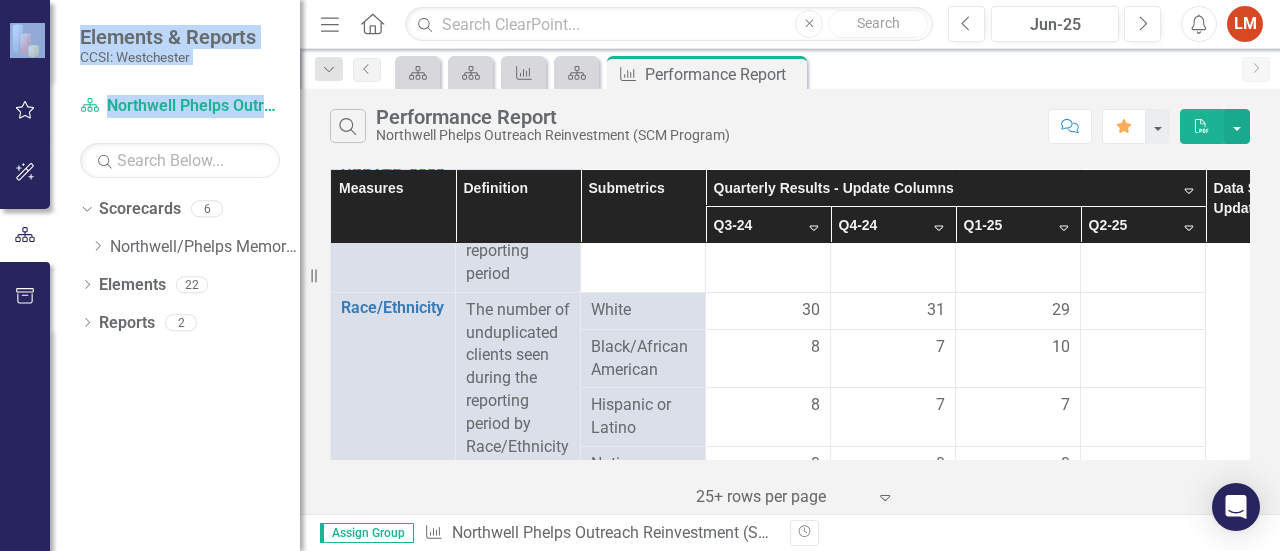 drag, startPoint x: 37, startPoint y: 17, endPoint x: 191, endPoint y: 161, distance: 210.83643 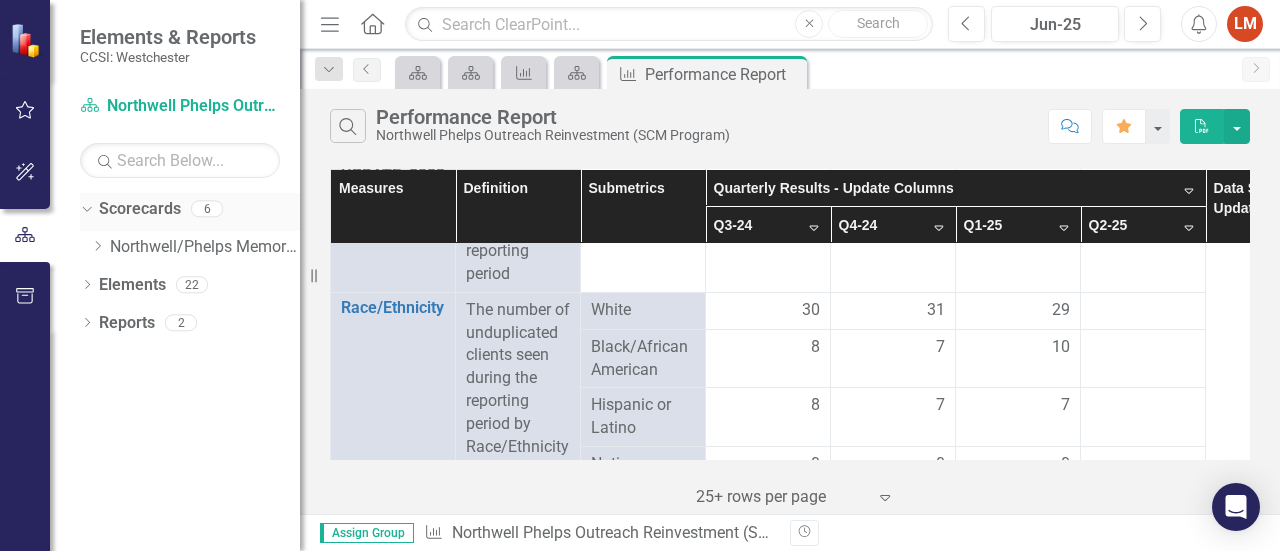 click on "Scorecards" at bounding box center (140, 209) 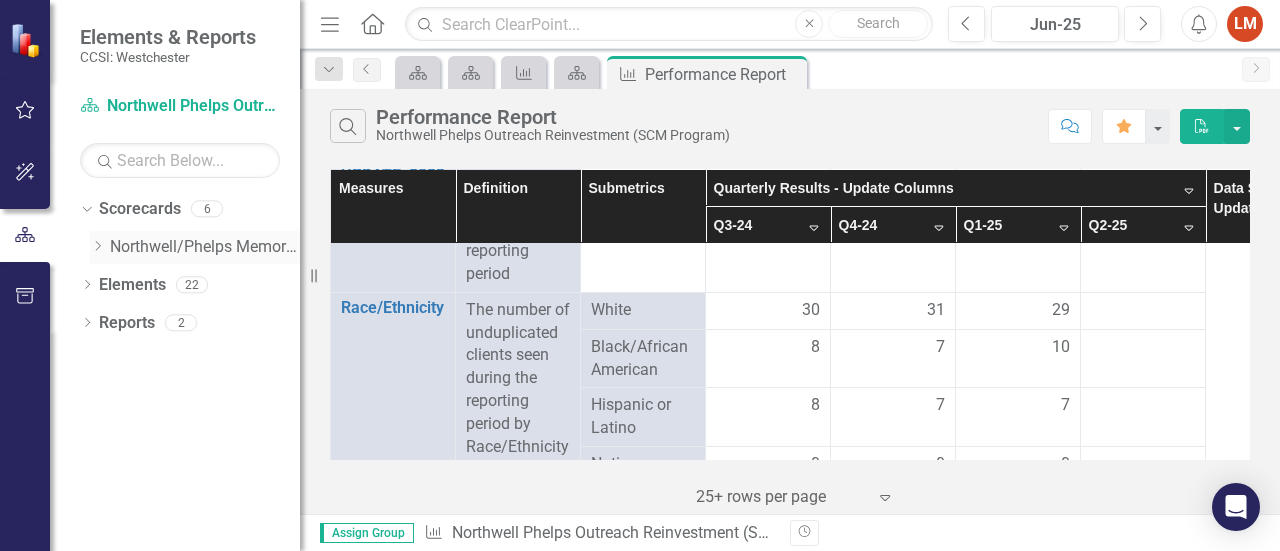 click on "Northwell/Phelps Memorial Hospital Association" at bounding box center [205, 247] 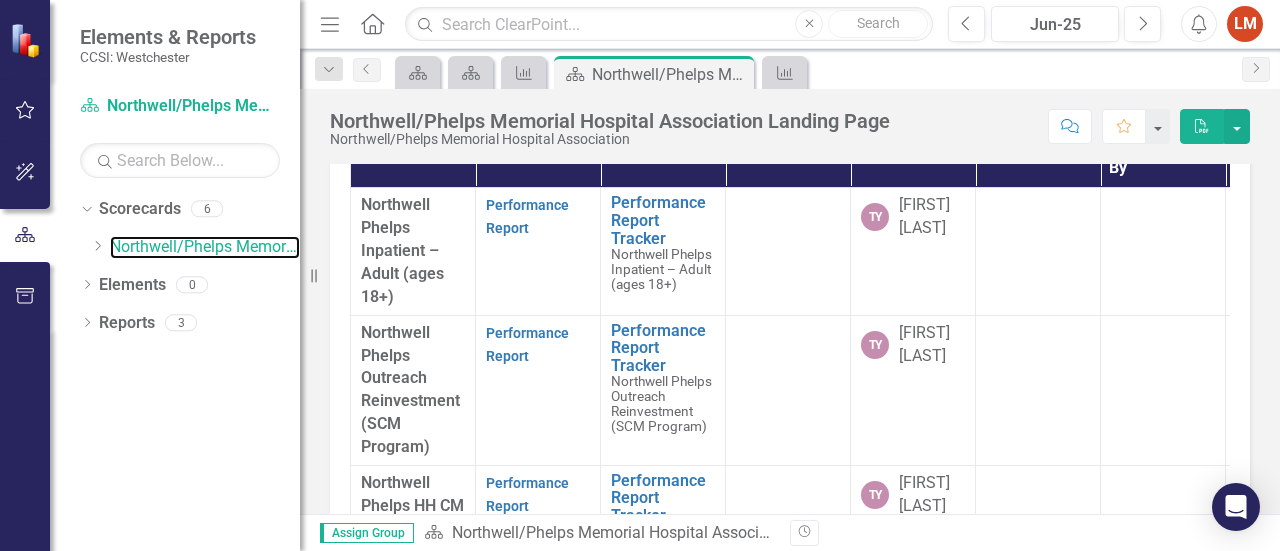 scroll, scrollTop: 214, scrollLeft: 0, axis: vertical 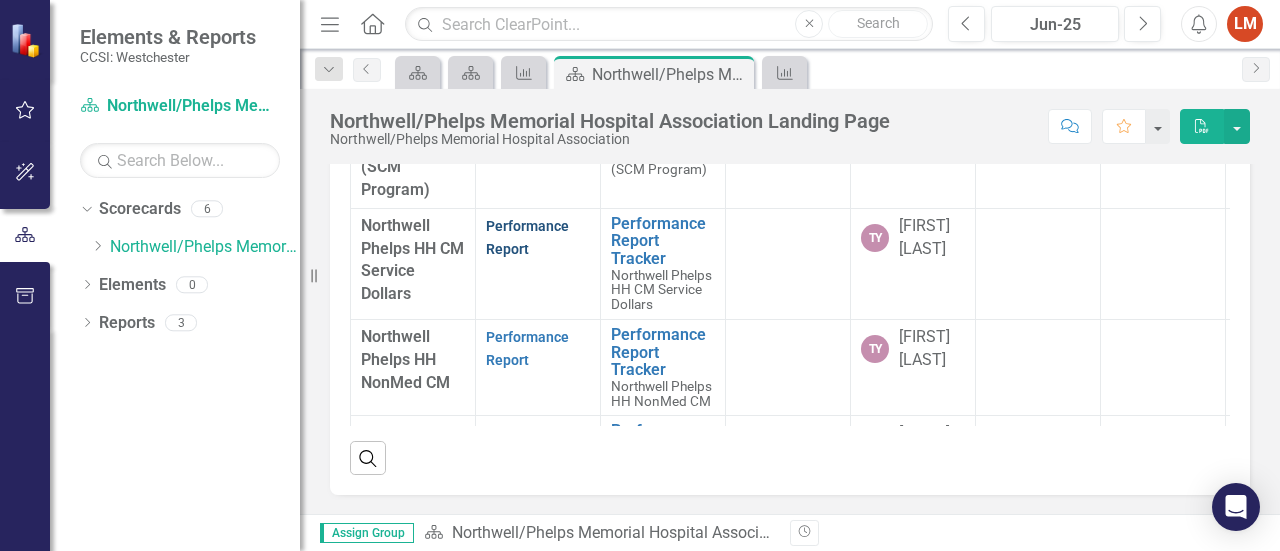 click on "Performance Report" at bounding box center (527, 237) 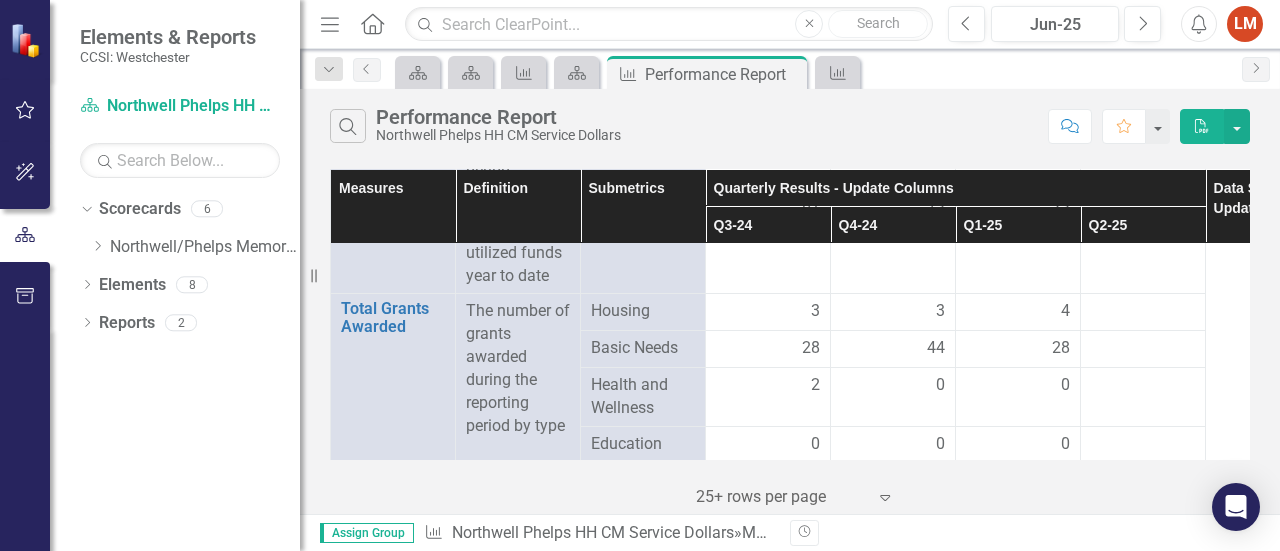 scroll, scrollTop: 207, scrollLeft: 0, axis: vertical 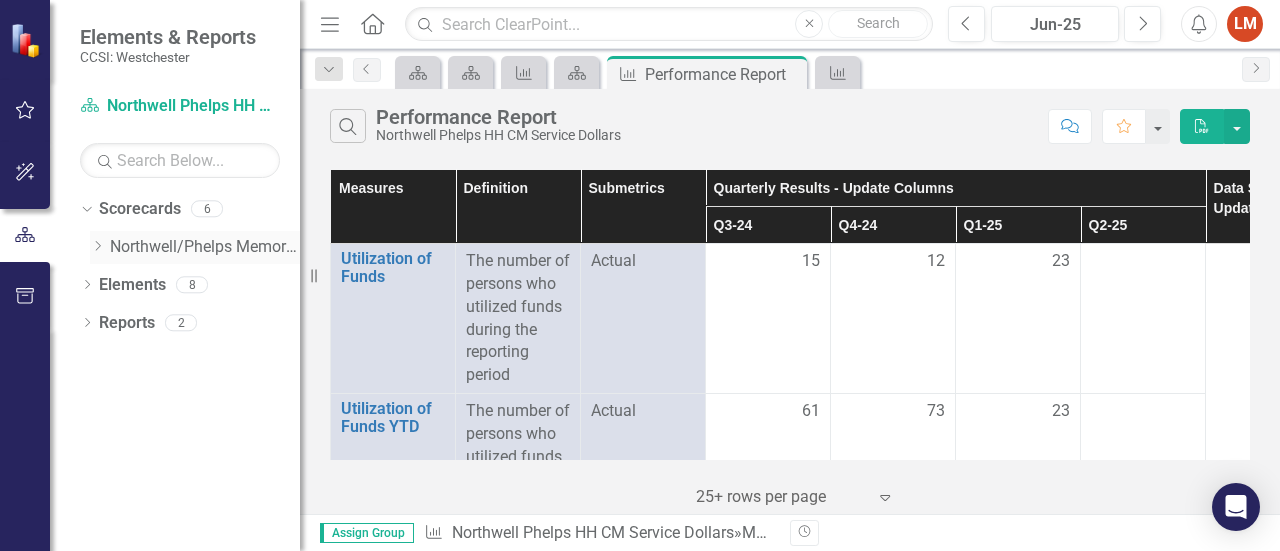click on "Northwell/Phelps Memorial Hospital Association" at bounding box center (205, 247) 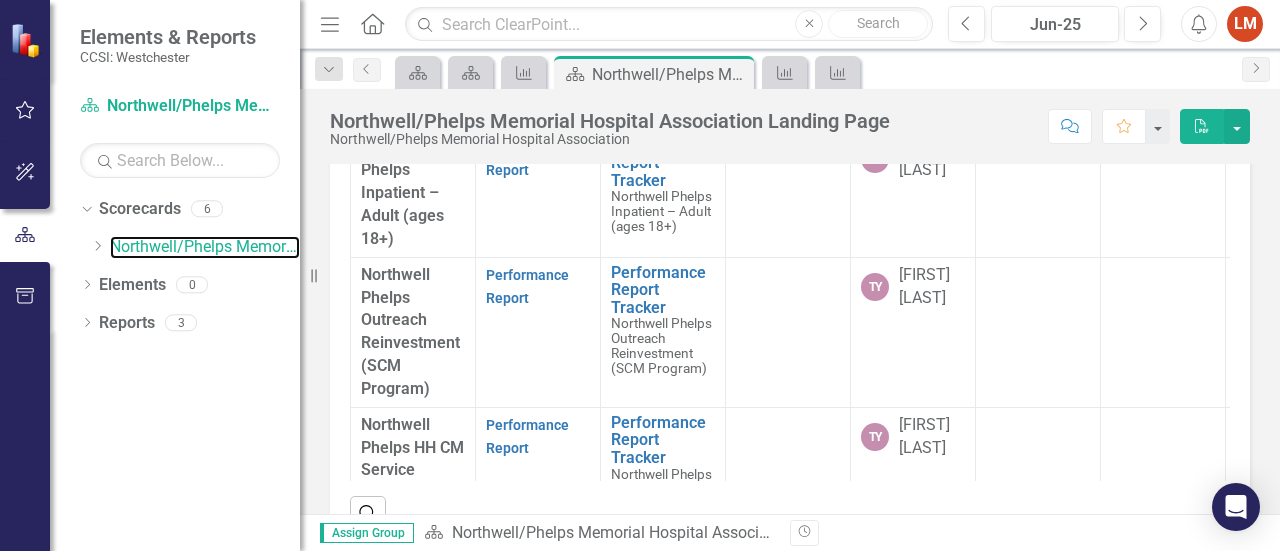 scroll, scrollTop: 271, scrollLeft: 0, axis: vertical 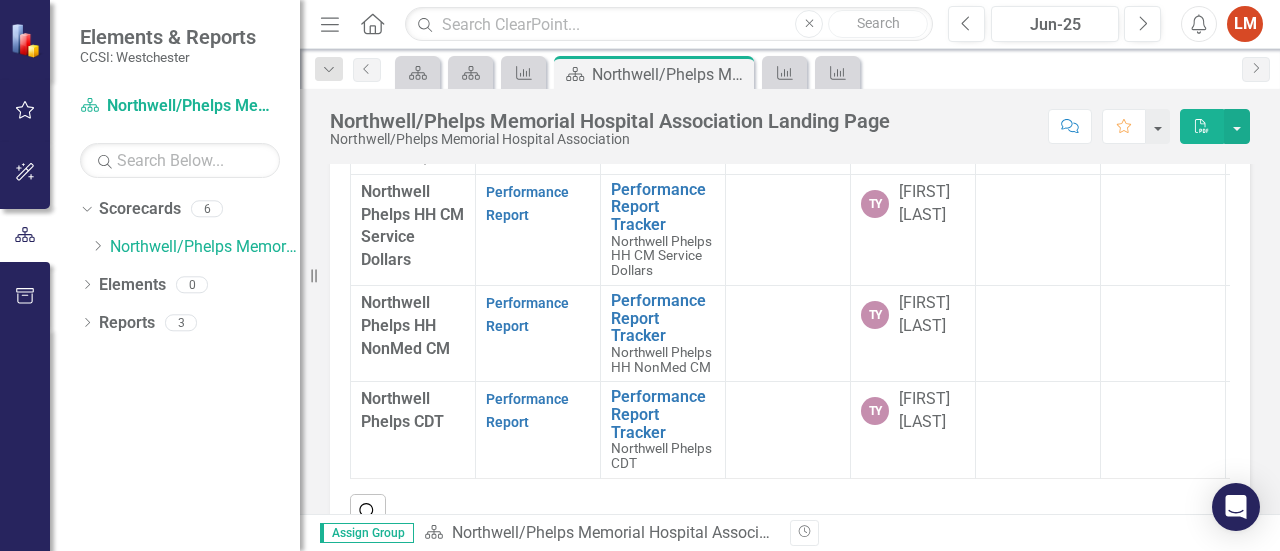 click on "Performance Report" at bounding box center [527, 314] 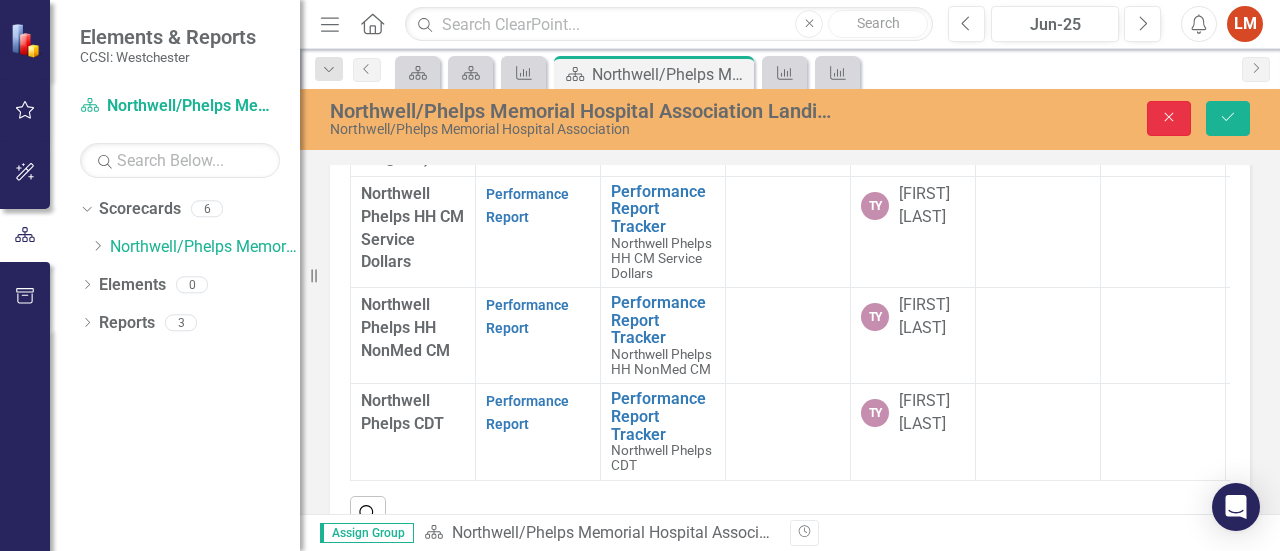 click on "Close" at bounding box center [1169, 117] 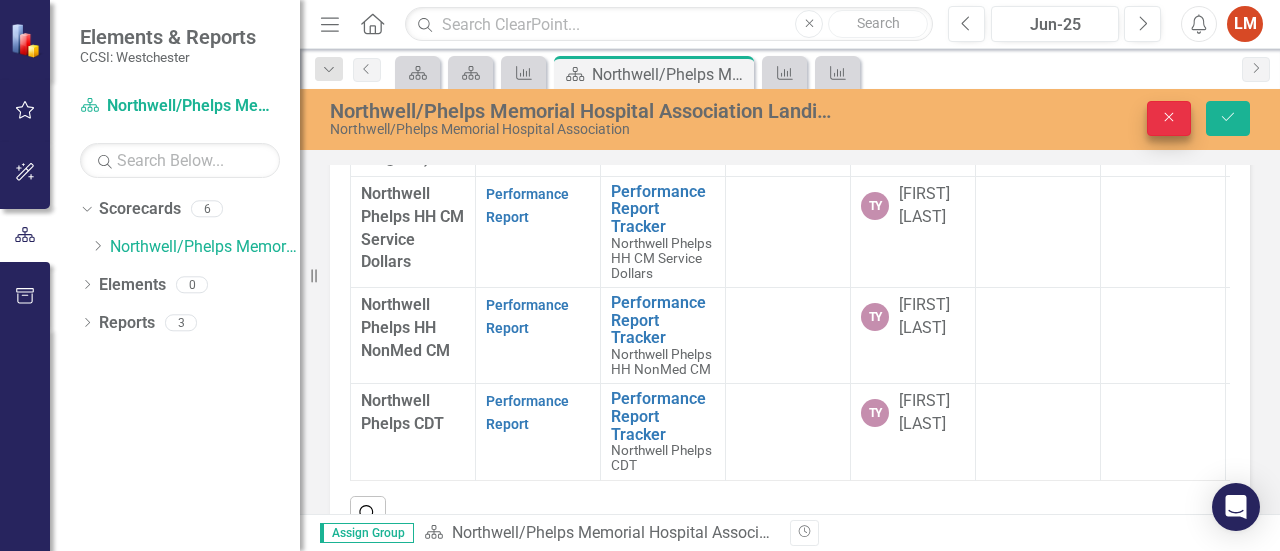 scroll, scrollTop: 271, scrollLeft: 0, axis: vertical 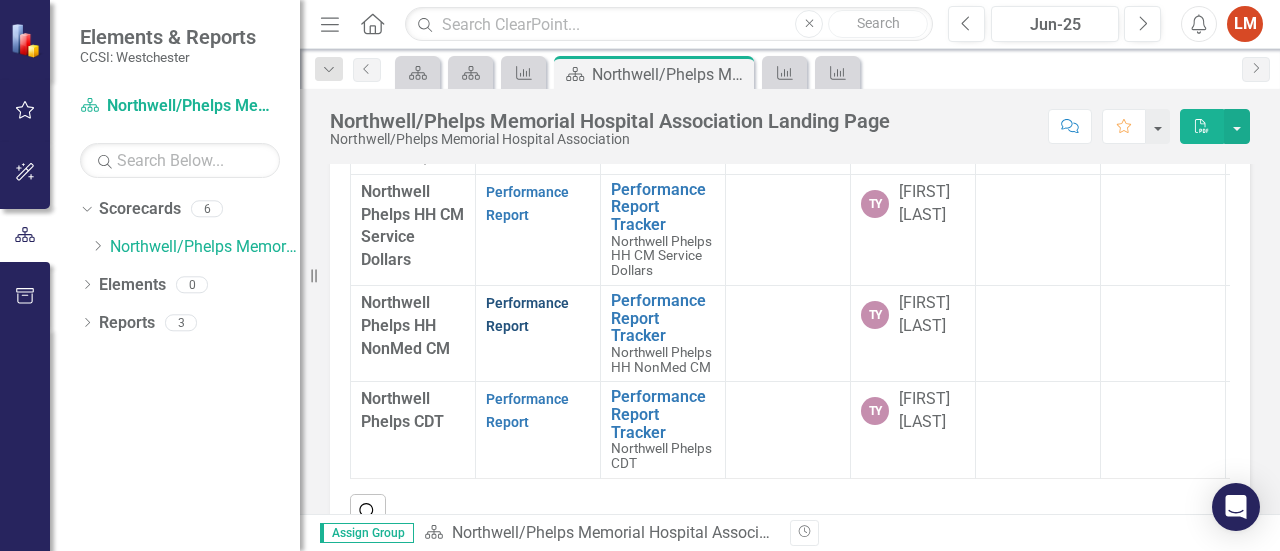 click on "Performance Report" at bounding box center [527, 314] 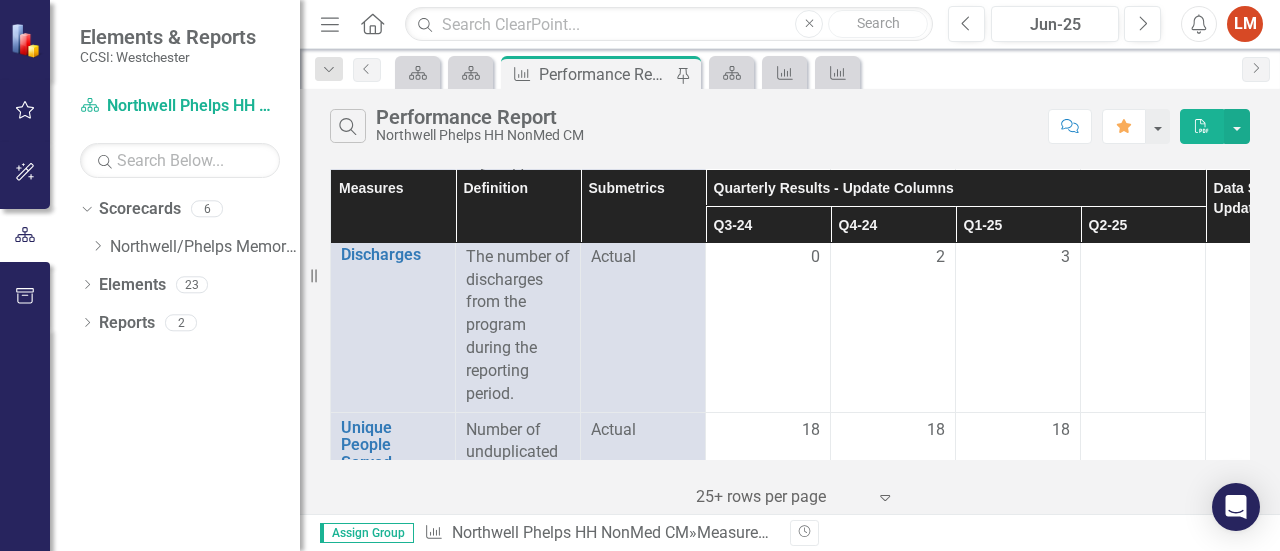 scroll, scrollTop: 398, scrollLeft: 0, axis: vertical 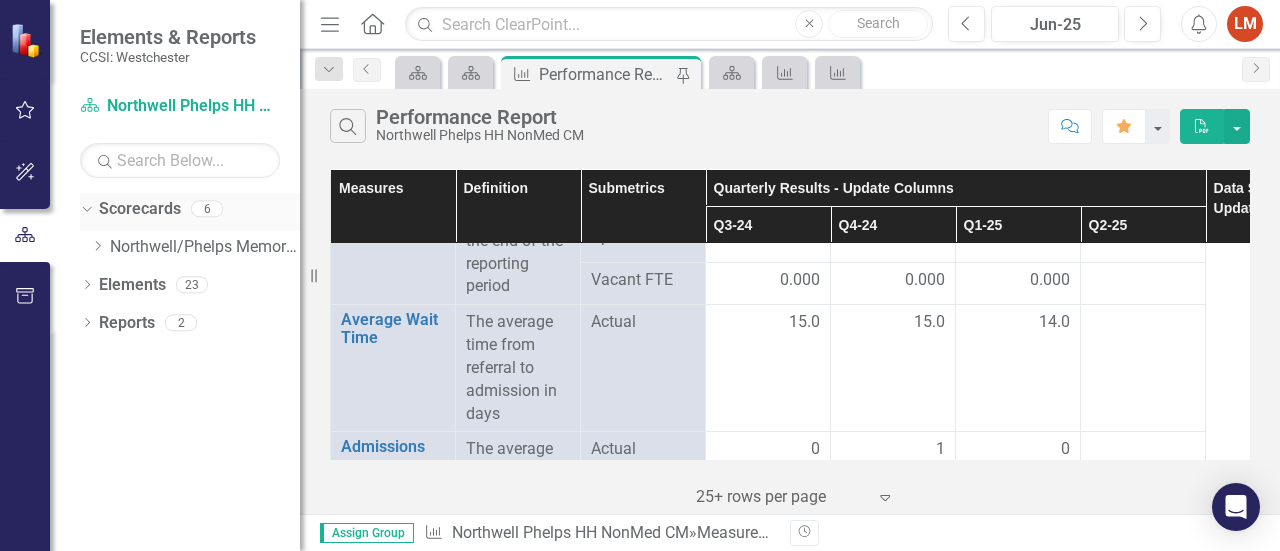 click on "Scorecards" at bounding box center [140, 209] 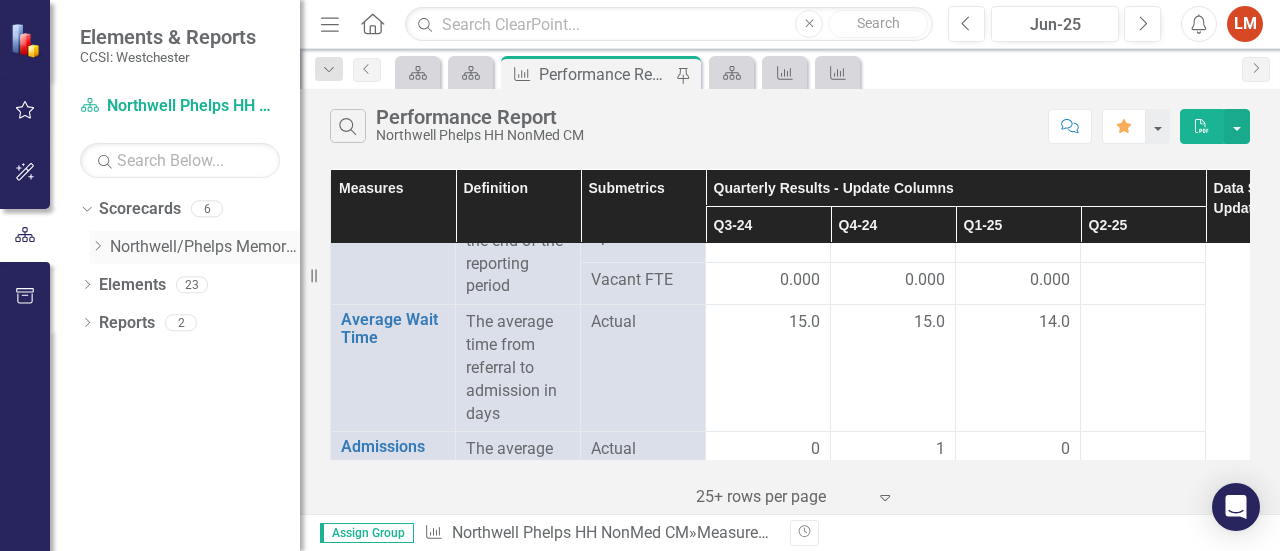 click on "Northwell/Phelps Memorial Hospital Association" at bounding box center (205, 247) 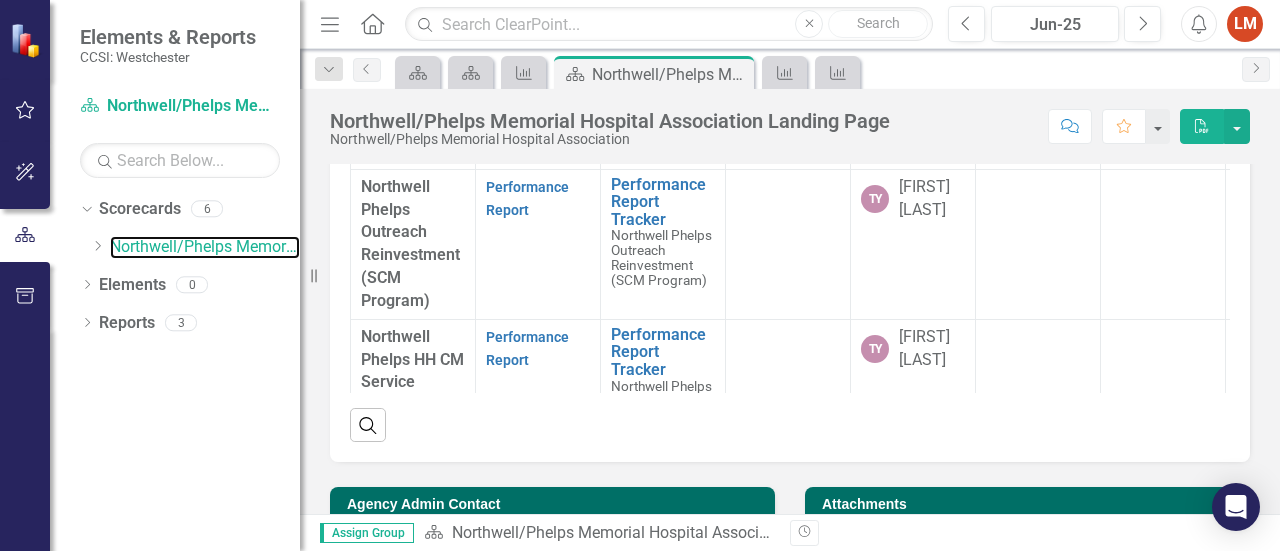 scroll, scrollTop: 363, scrollLeft: 0, axis: vertical 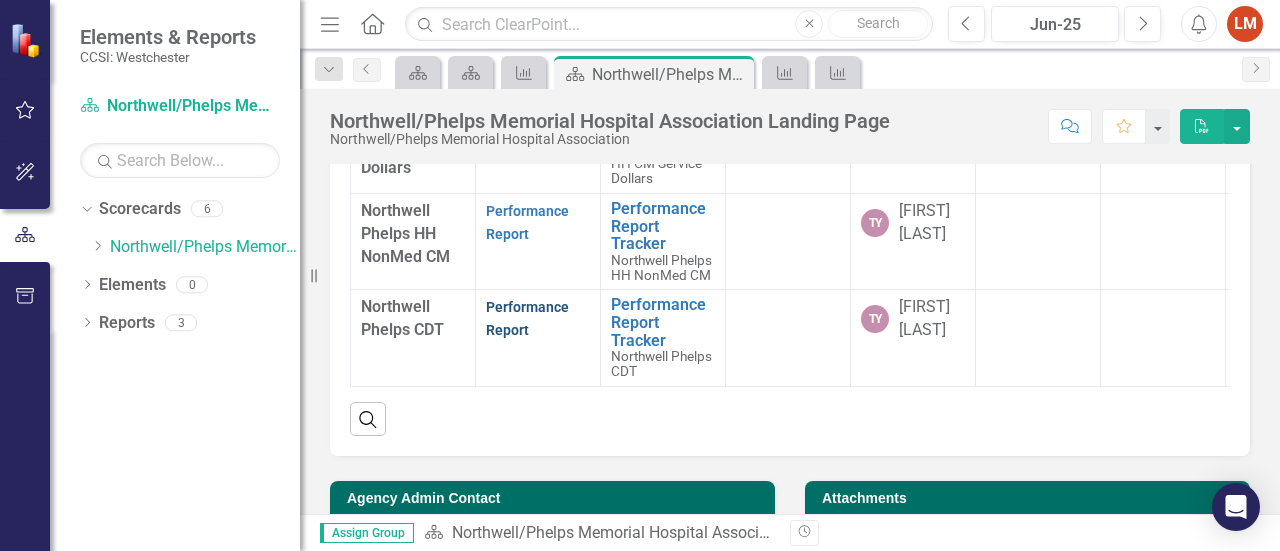 click on "Performance Report" at bounding box center [527, 318] 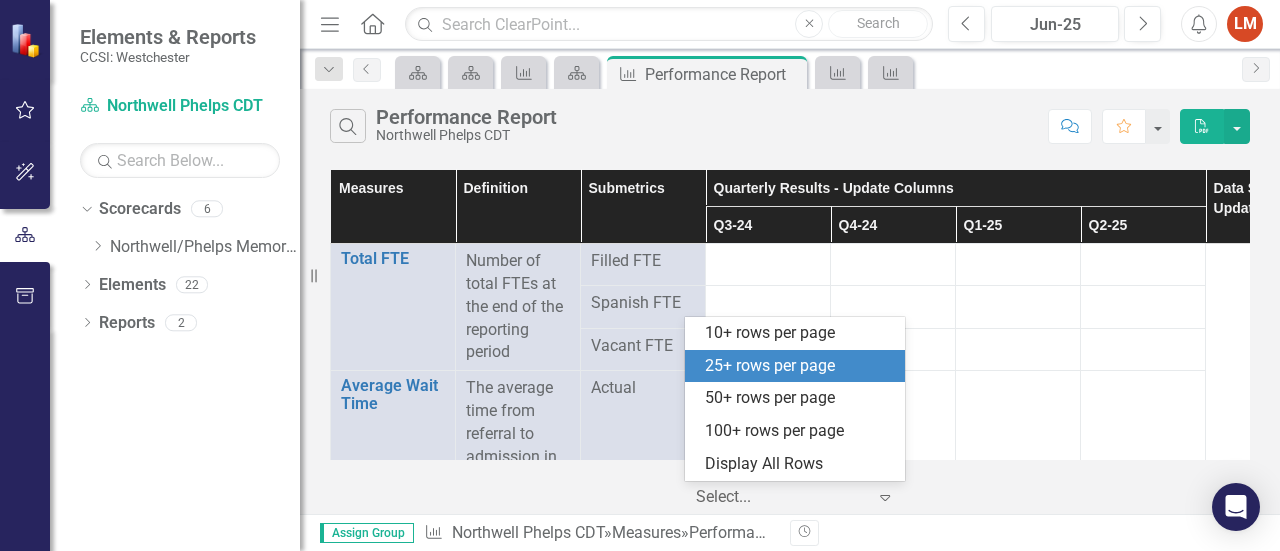 click at bounding box center (885, 498) 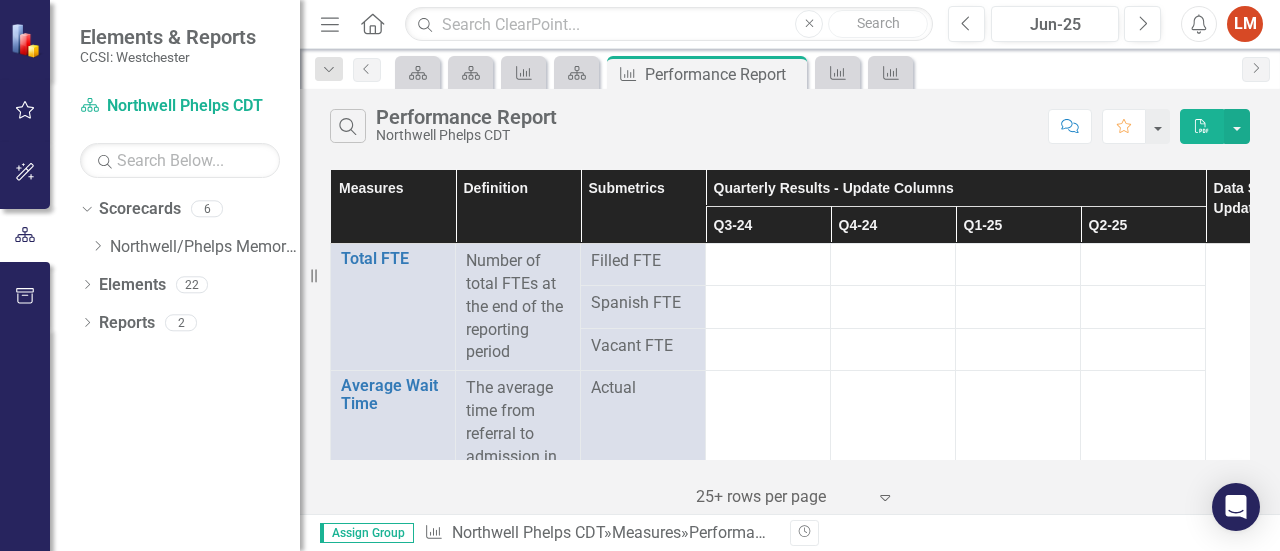 click on "Quarterly Results - Update Columns" at bounding box center [956, 188] 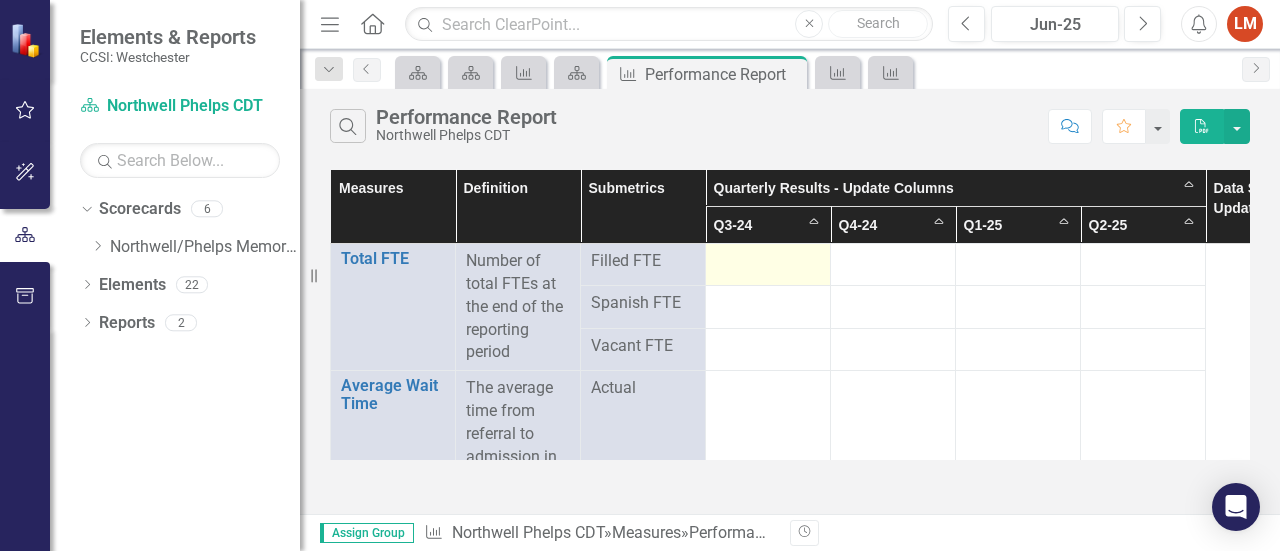 click at bounding box center [768, 262] 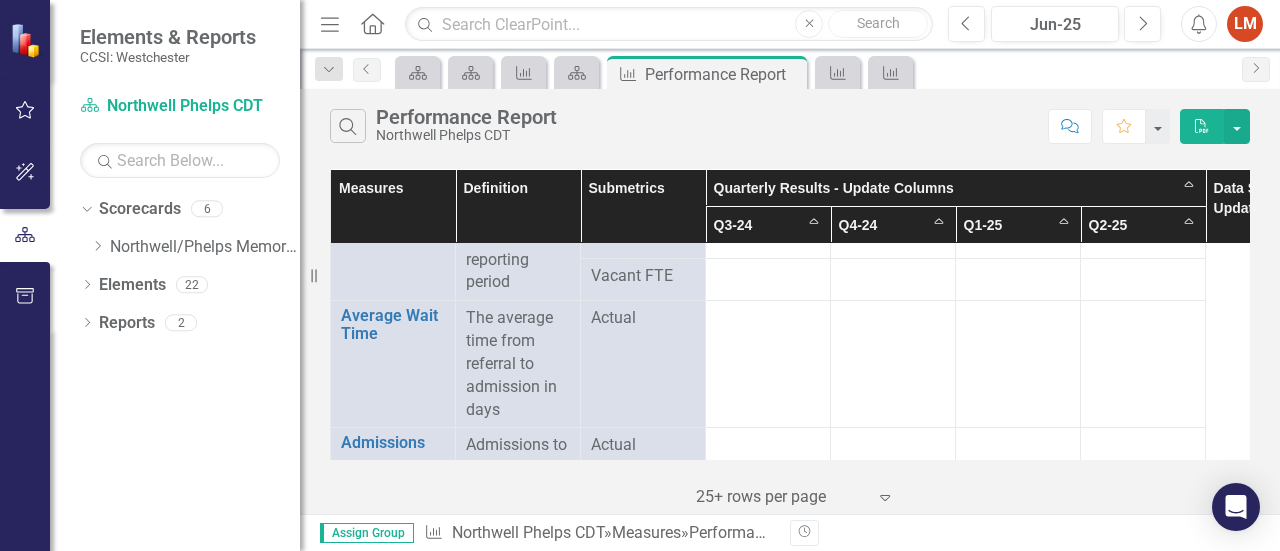 scroll, scrollTop: 0, scrollLeft: 0, axis: both 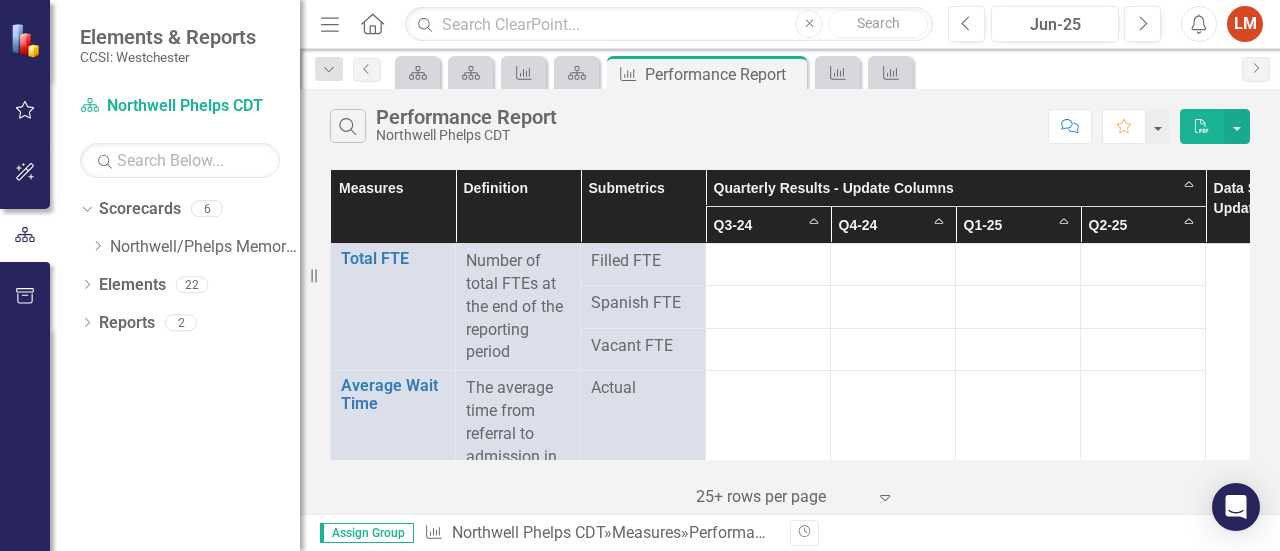click on "Quarterly Results - Update Columns Sort Ascending" at bounding box center (956, 188) 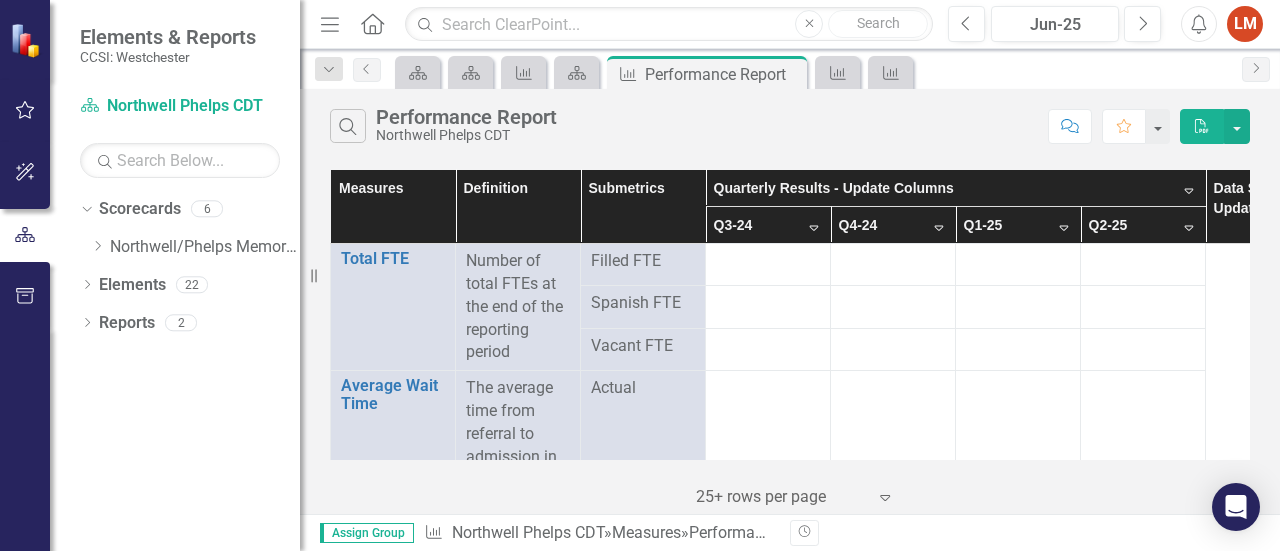 click on "Q3-24 Sort Descending" at bounding box center [768, 225] 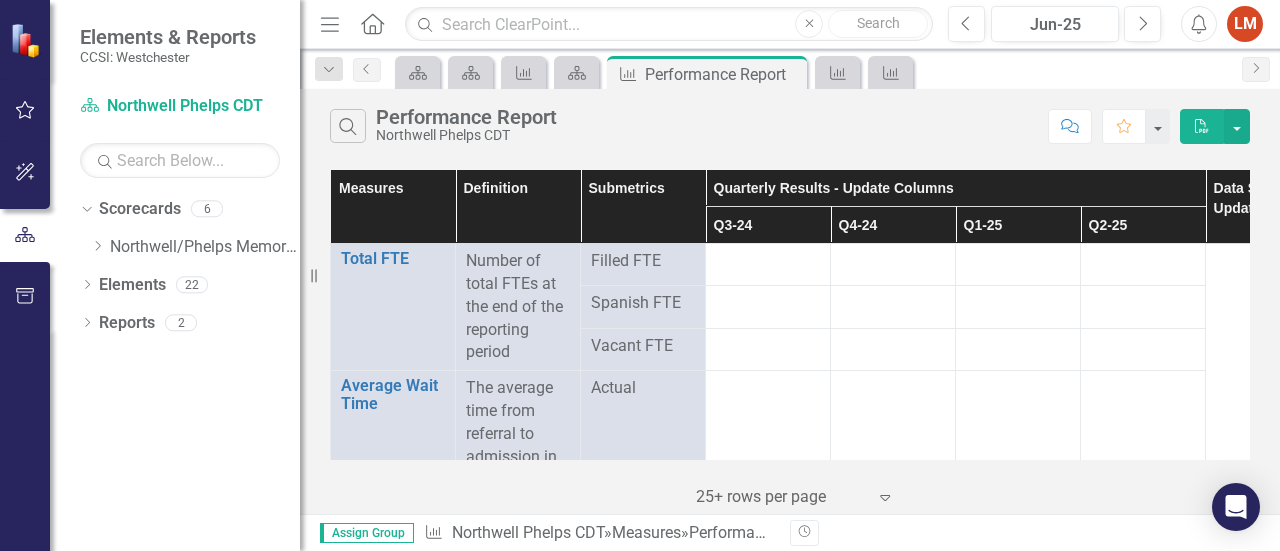 scroll, scrollTop: 0, scrollLeft: 95, axis: horizontal 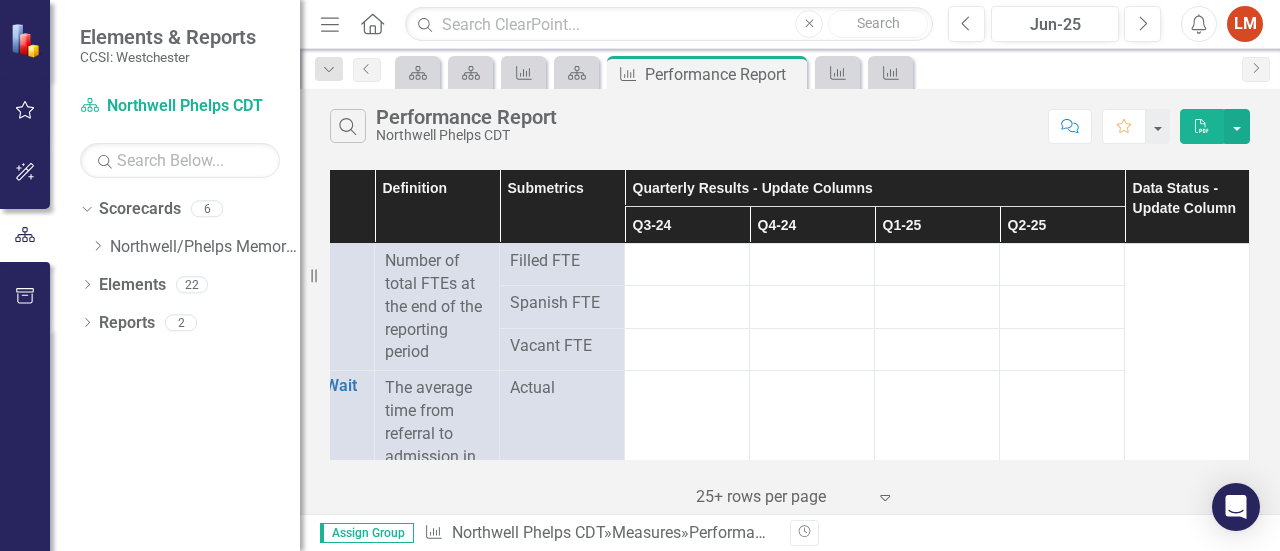 click on "Data Status - Update Column" at bounding box center (1187, 207) 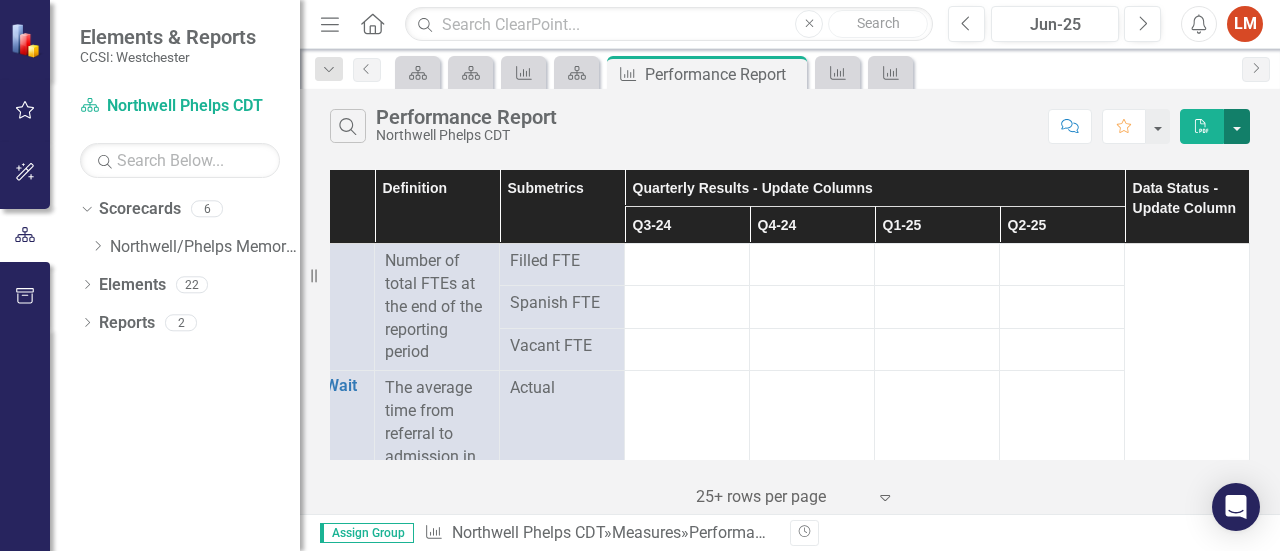 click at bounding box center (1237, 126) 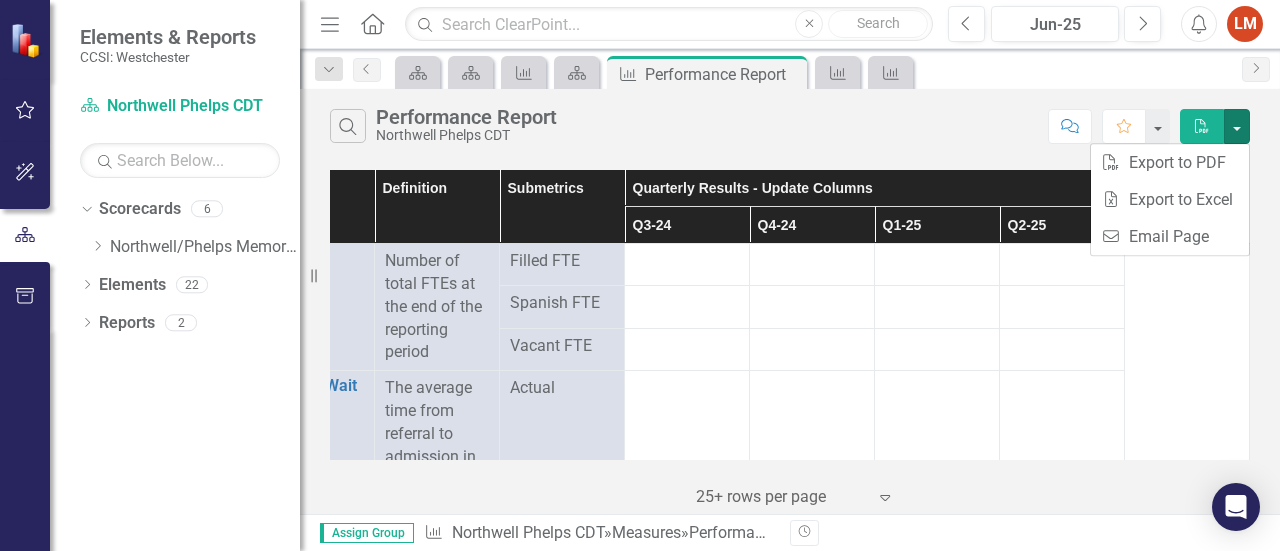 click on "Search Performance Report Northwell Phelps CDT" at bounding box center (684, 126) 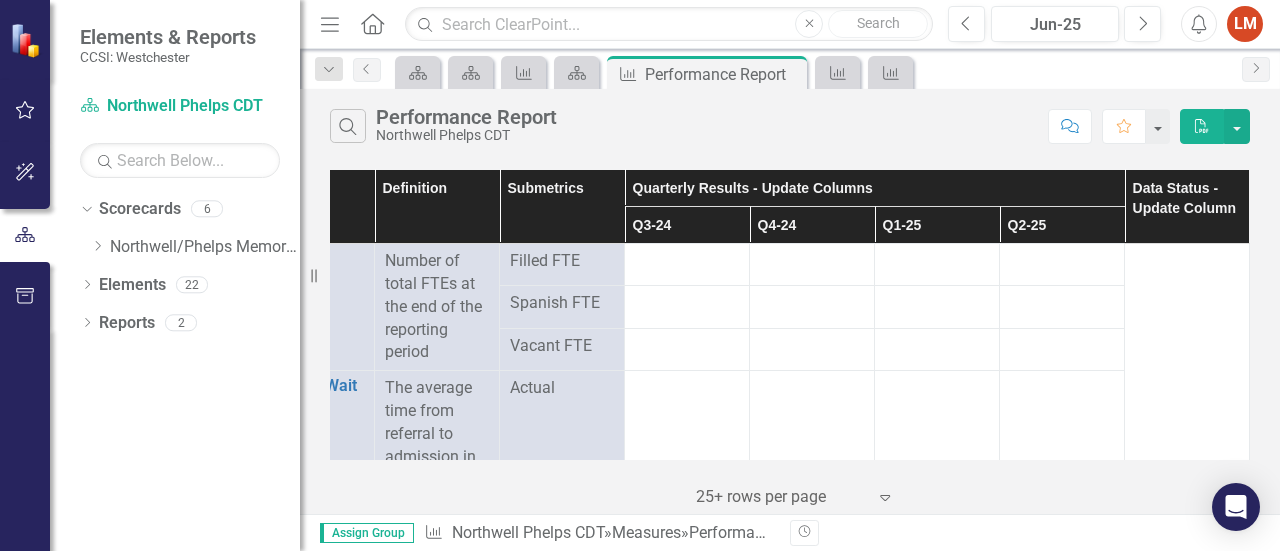 click on "Quarterly Results - Update Columns" at bounding box center (875, 188) 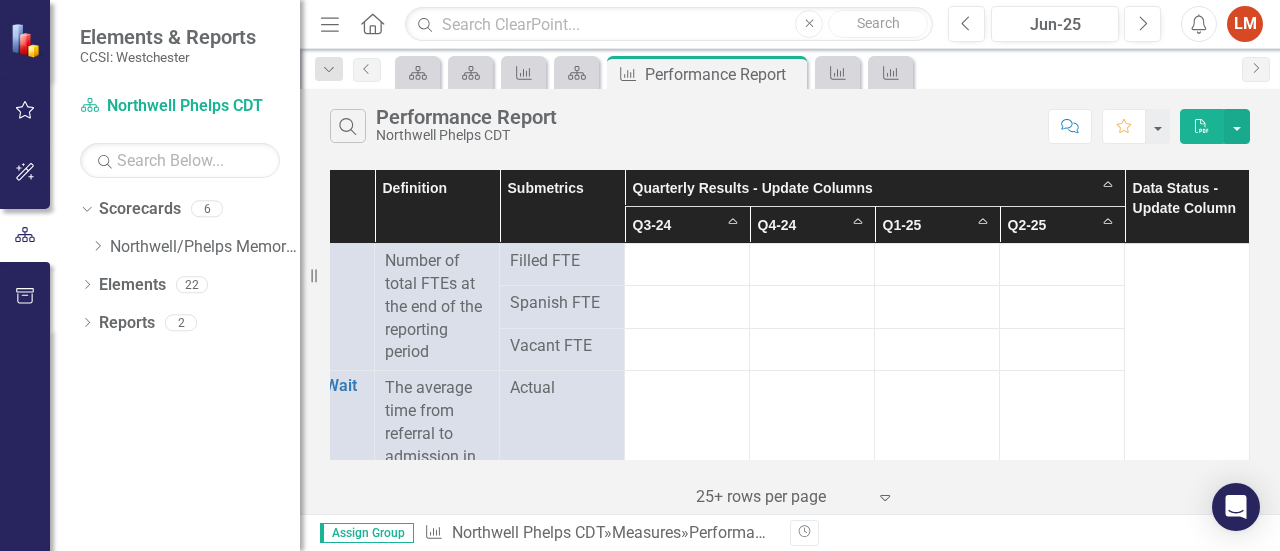 click on "Quarterly Results - Update Columns Sort Ascending" at bounding box center [875, 188] 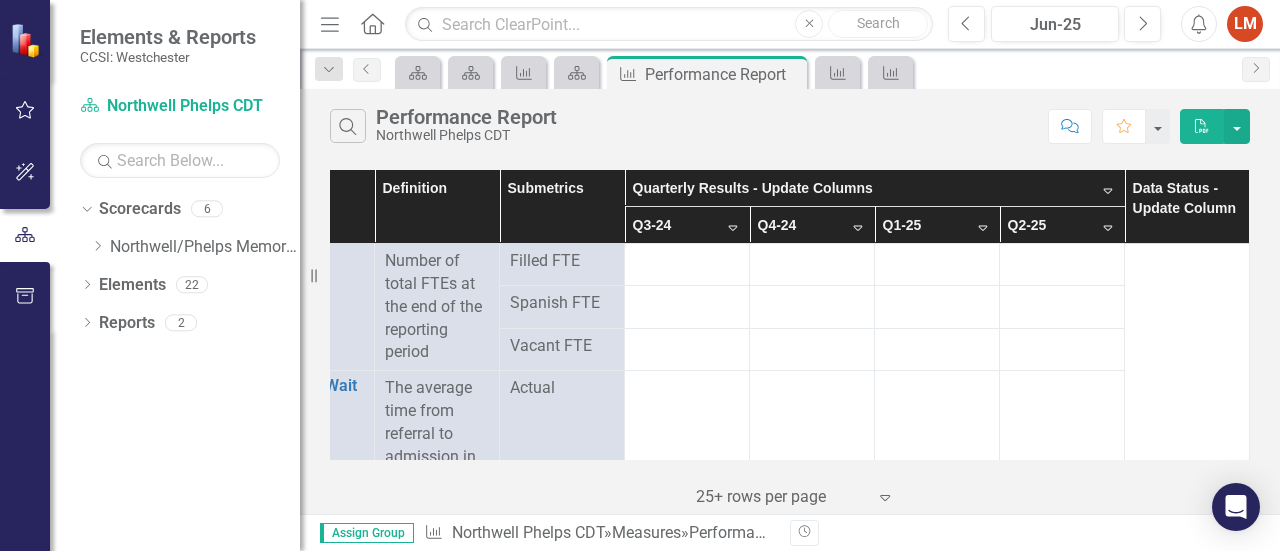 click on "Quarterly Results - Update Columns Sort Descending" at bounding box center [875, 188] 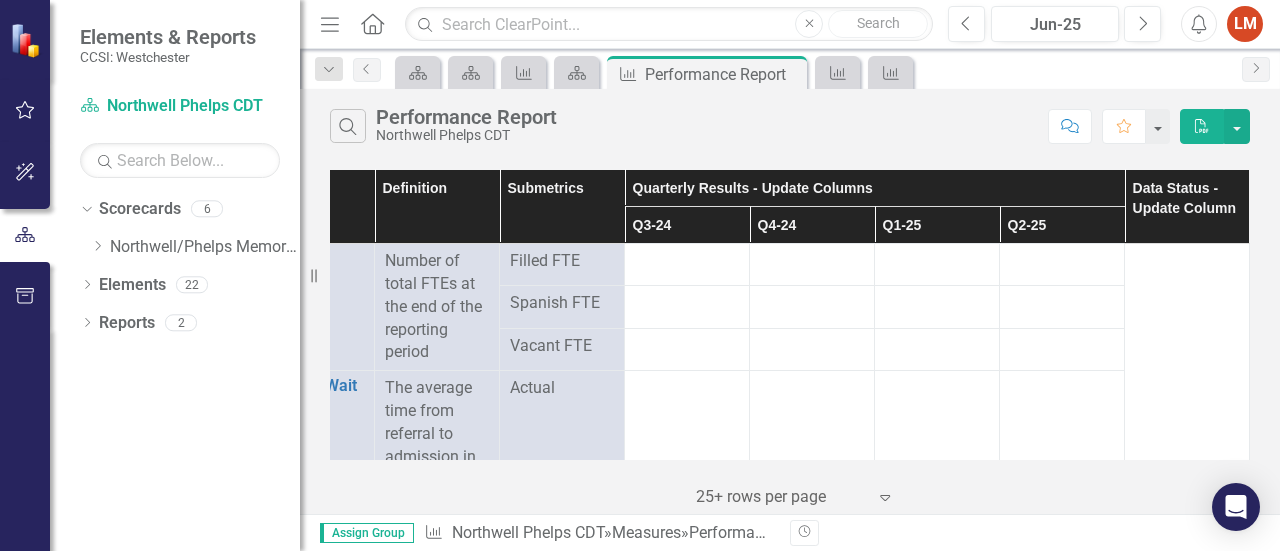 click on "Quarterly Results - Update Columns" at bounding box center (875, 188) 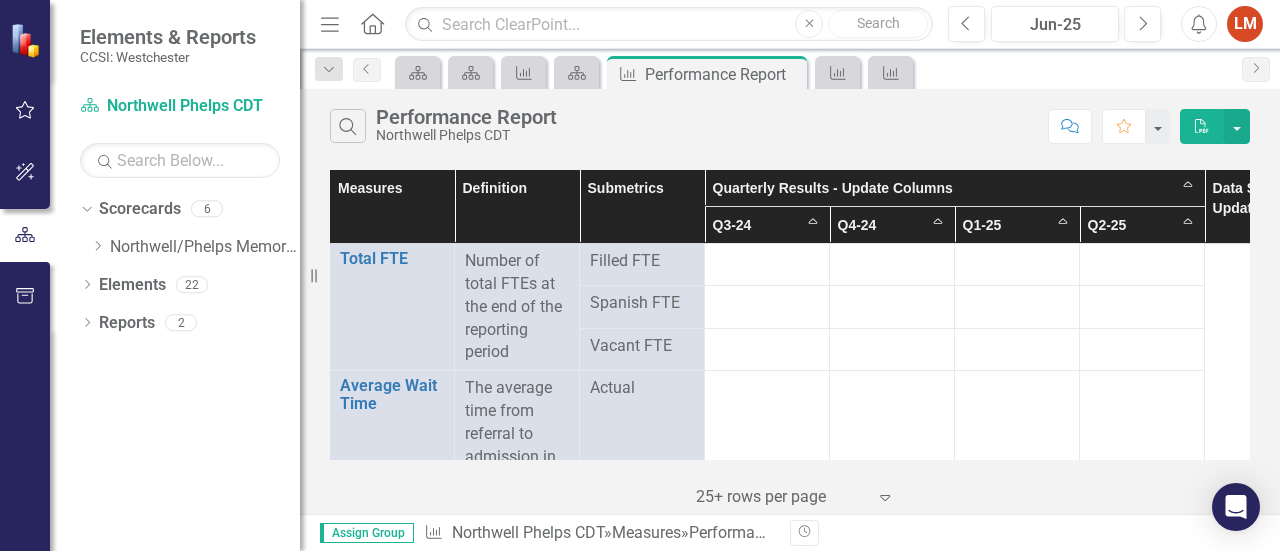 scroll, scrollTop: 0, scrollLeft: 0, axis: both 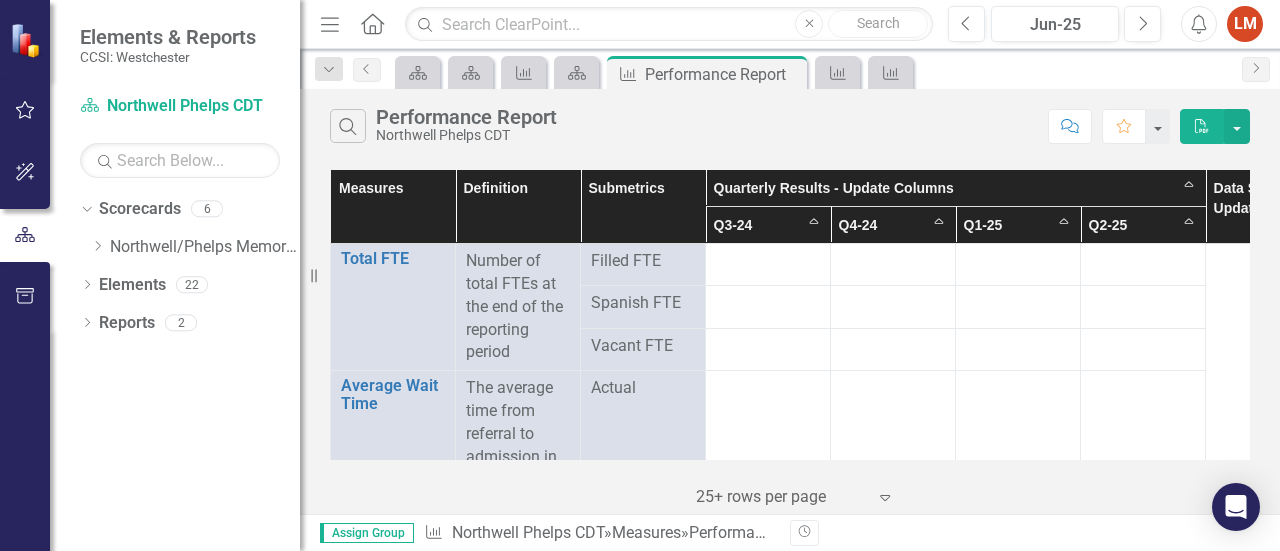 click on "Quarterly Results - Update Columns Sort Ascending" at bounding box center (956, 188) 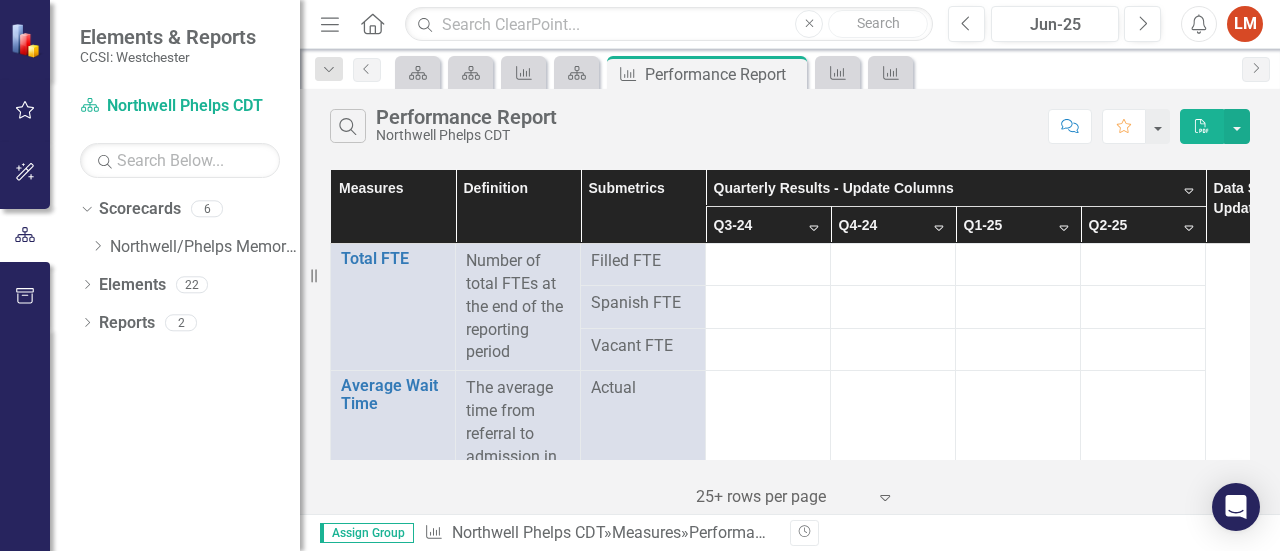 click on "Q3-24 Sort Descending" at bounding box center [768, 225] 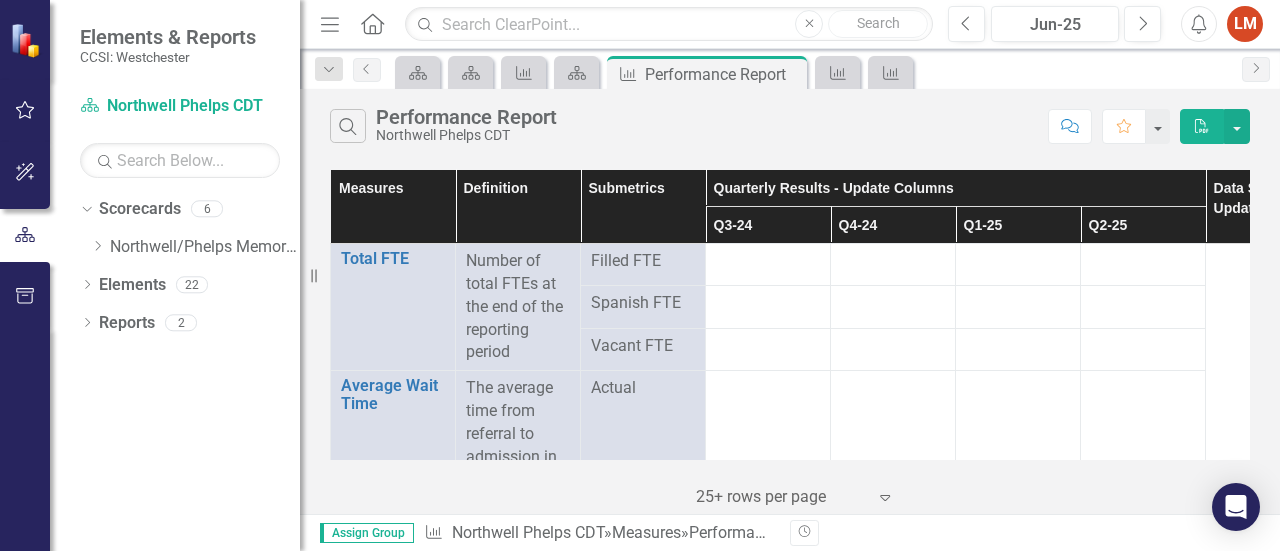 click on "Q3-24" at bounding box center [768, 225] 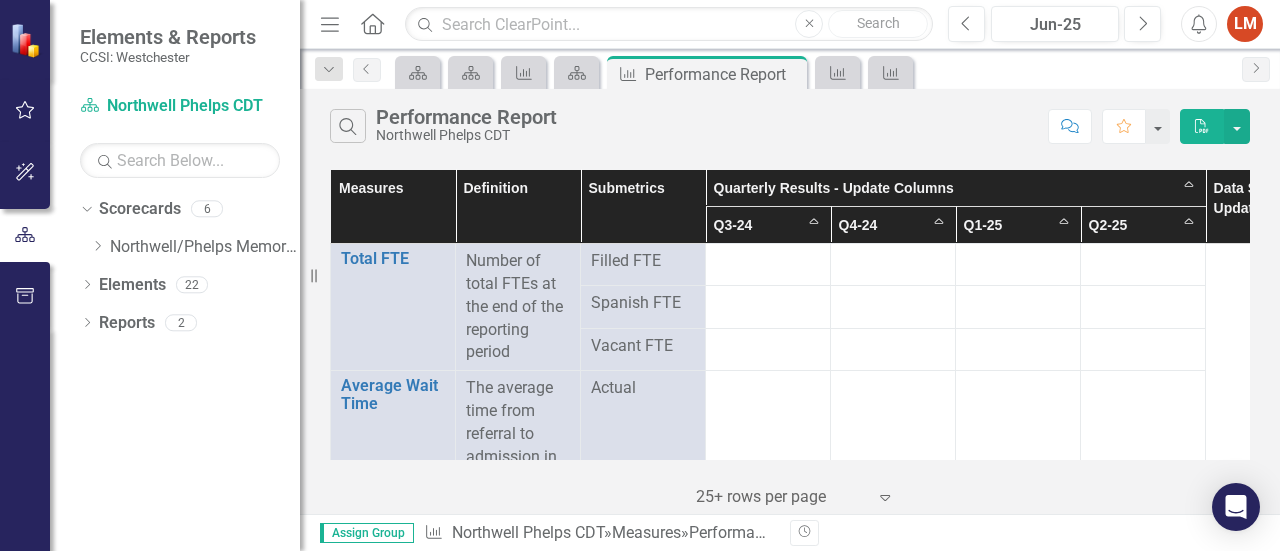 click on "Q3-24 Sort Ascending" at bounding box center [768, 225] 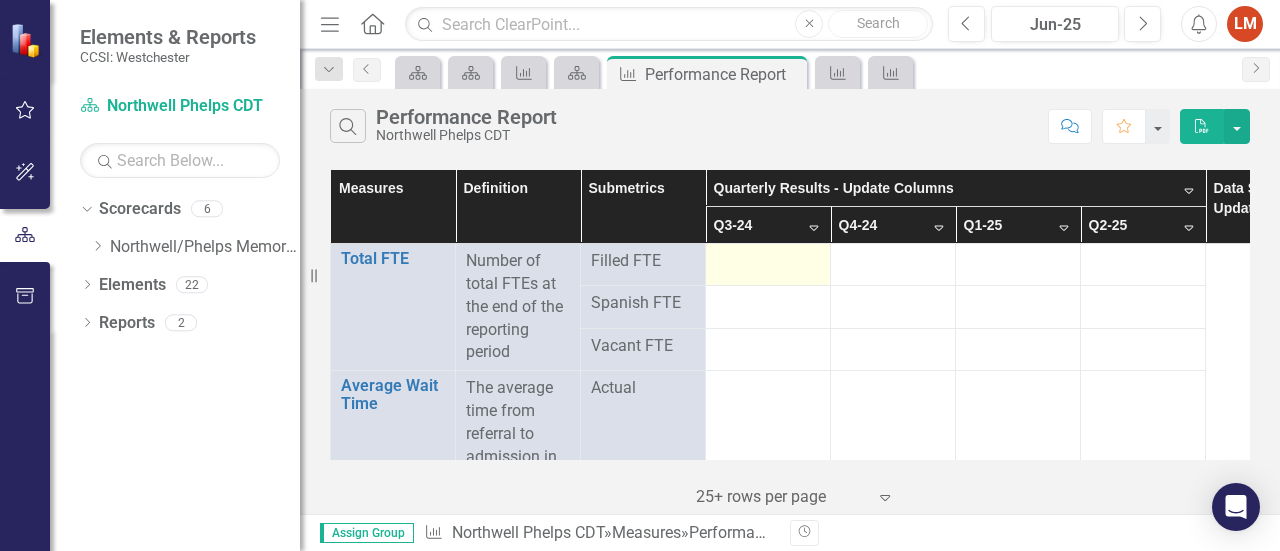 click at bounding box center (768, 262) 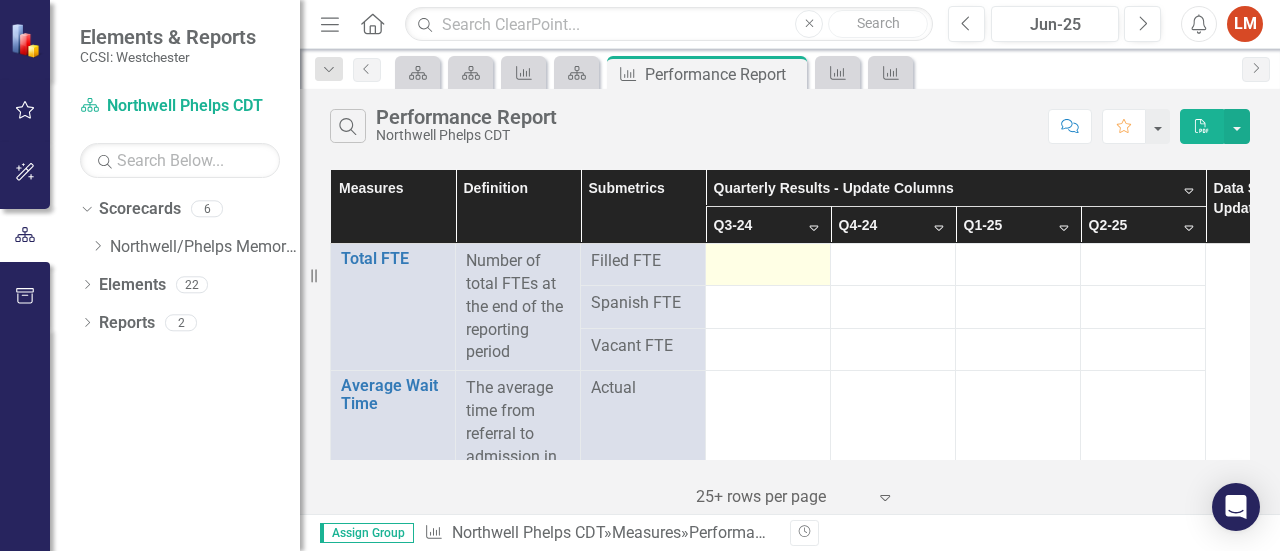click at bounding box center (768, 262) 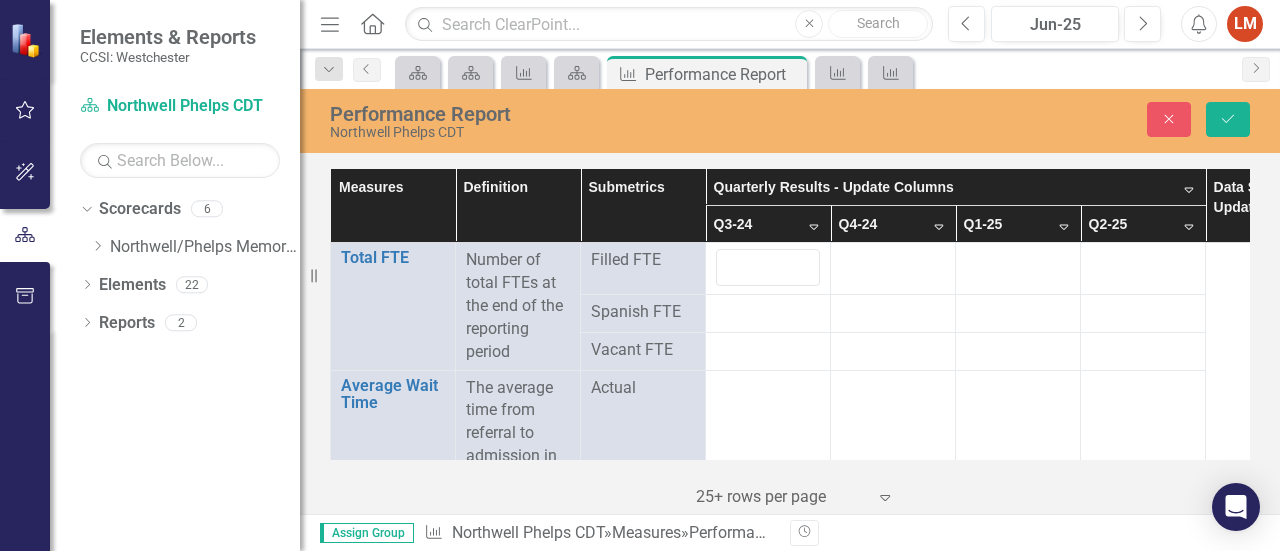 click on "Q3-24 Sort Descending" at bounding box center [768, 224] 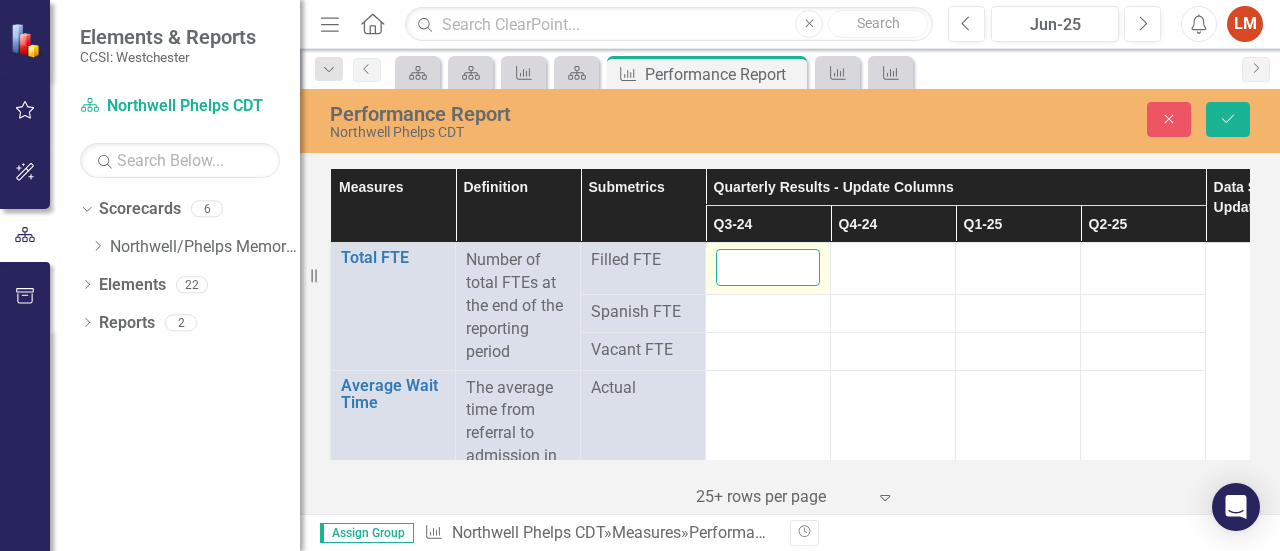 click at bounding box center [768, 267] 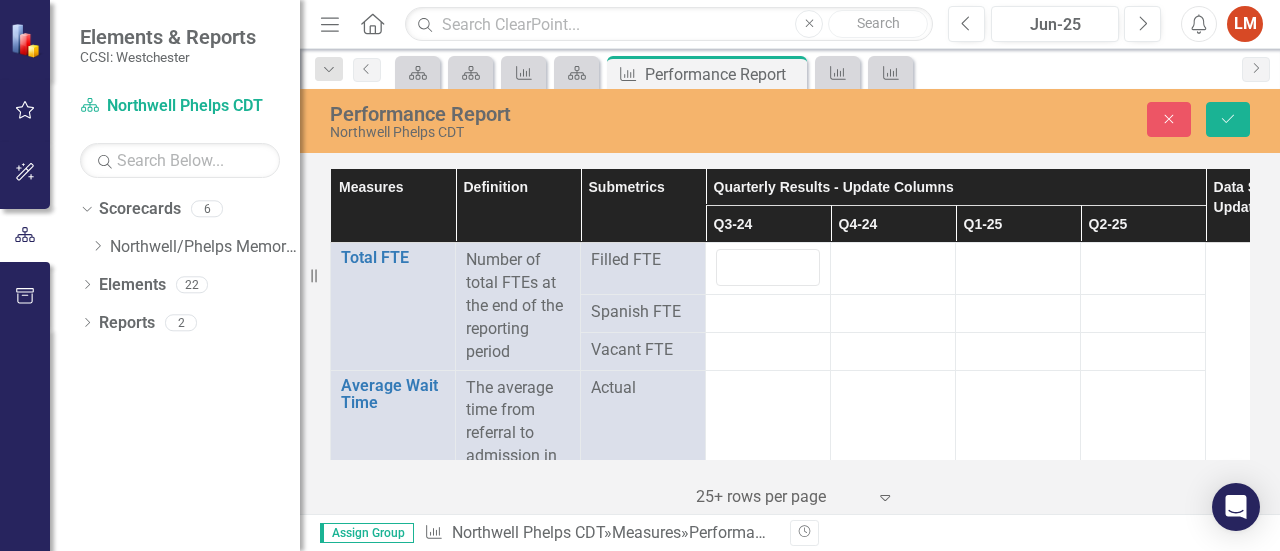 click on "Quarterly Results - Update Columns" at bounding box center [956, 187] 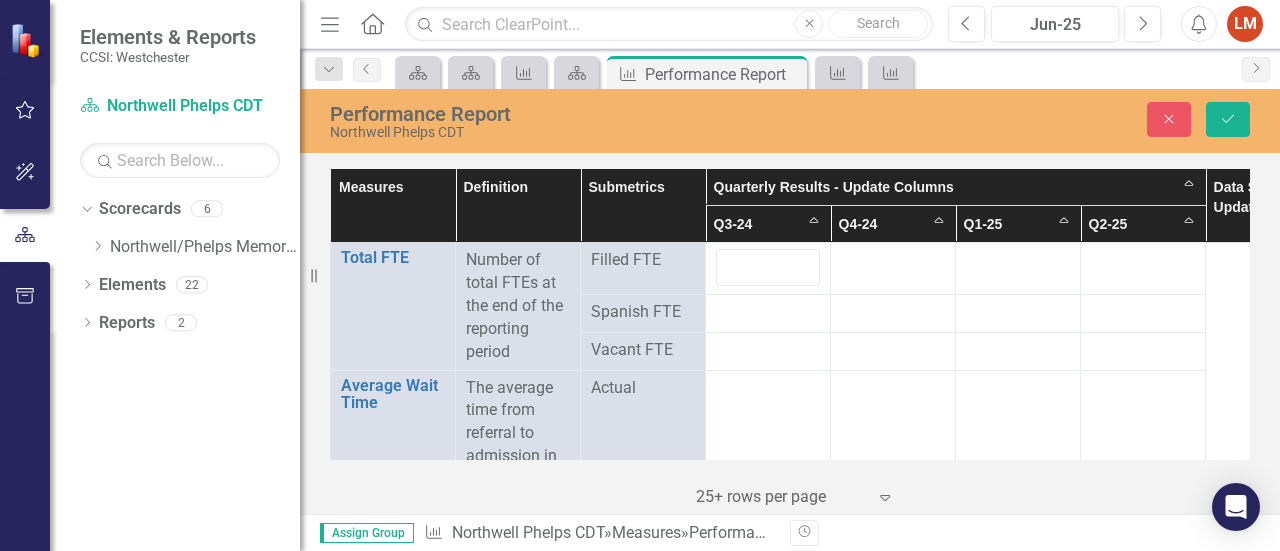 click on "Submetrics" at bounding box center [643, 206] 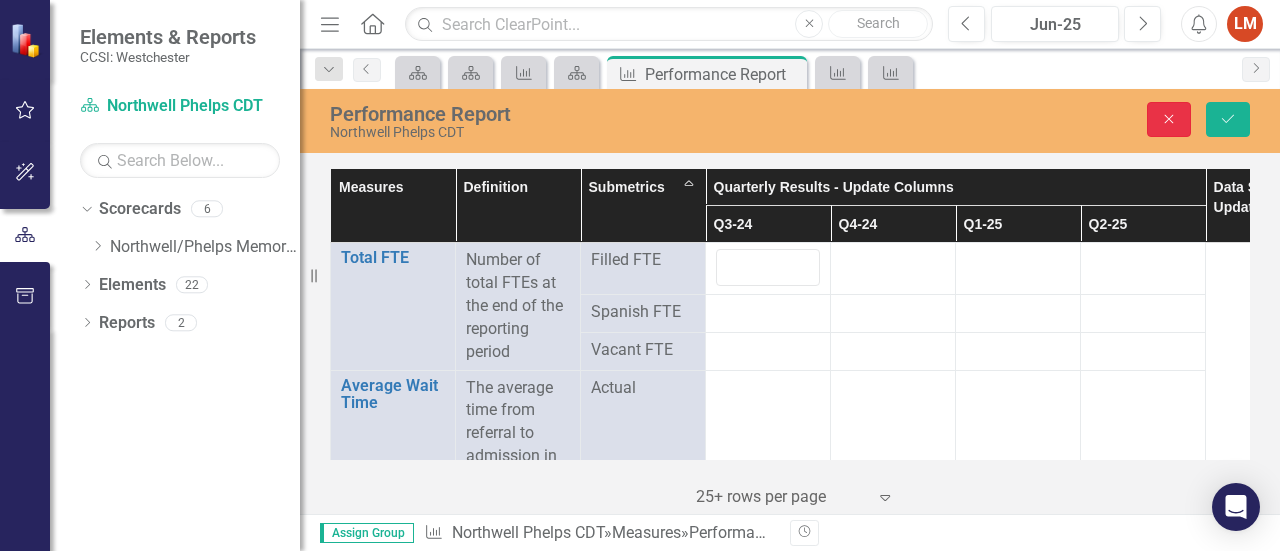 click on "Close" at bounding box center [1169, 119] 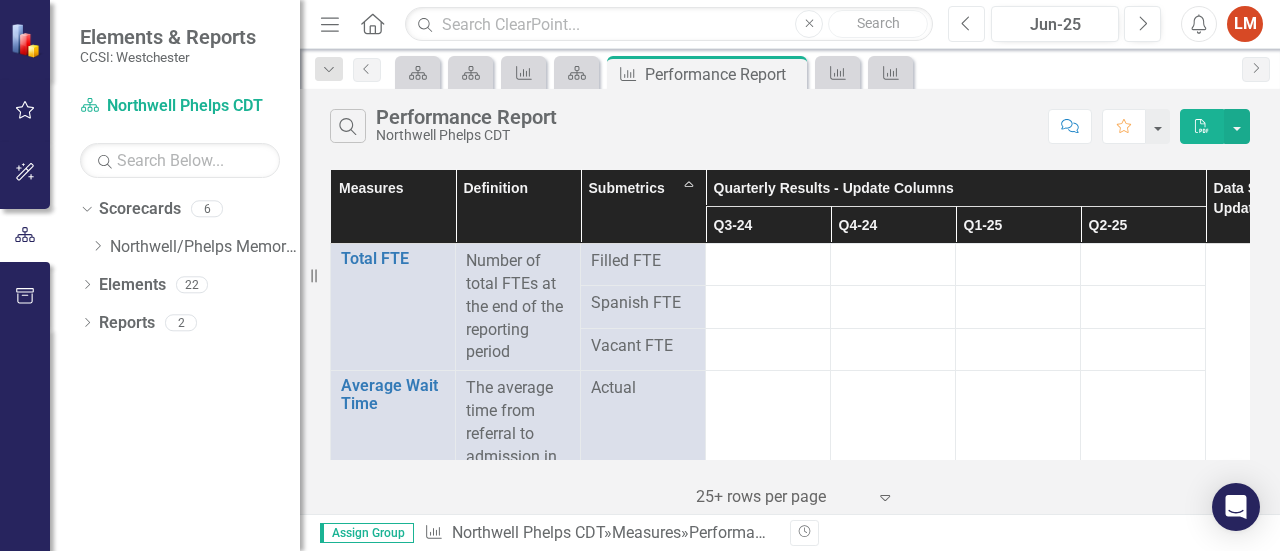 click on "Previous" at bounding box center (966, 24) 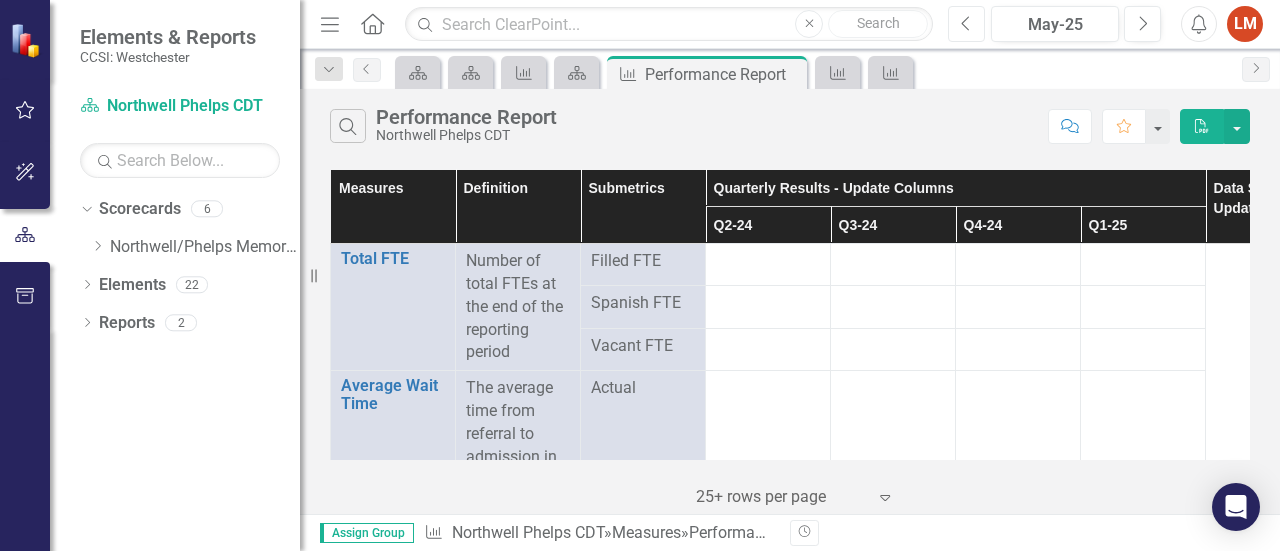 click on "Previous" at bounding box center (966, 24) 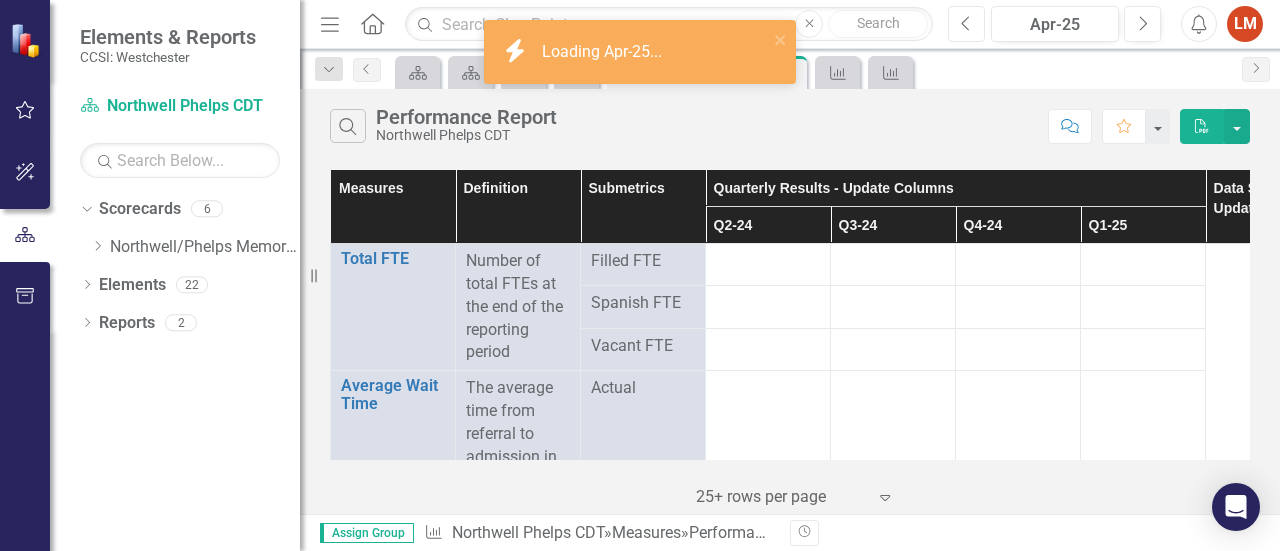 click on "Previous" at bounding box center (966, 24) 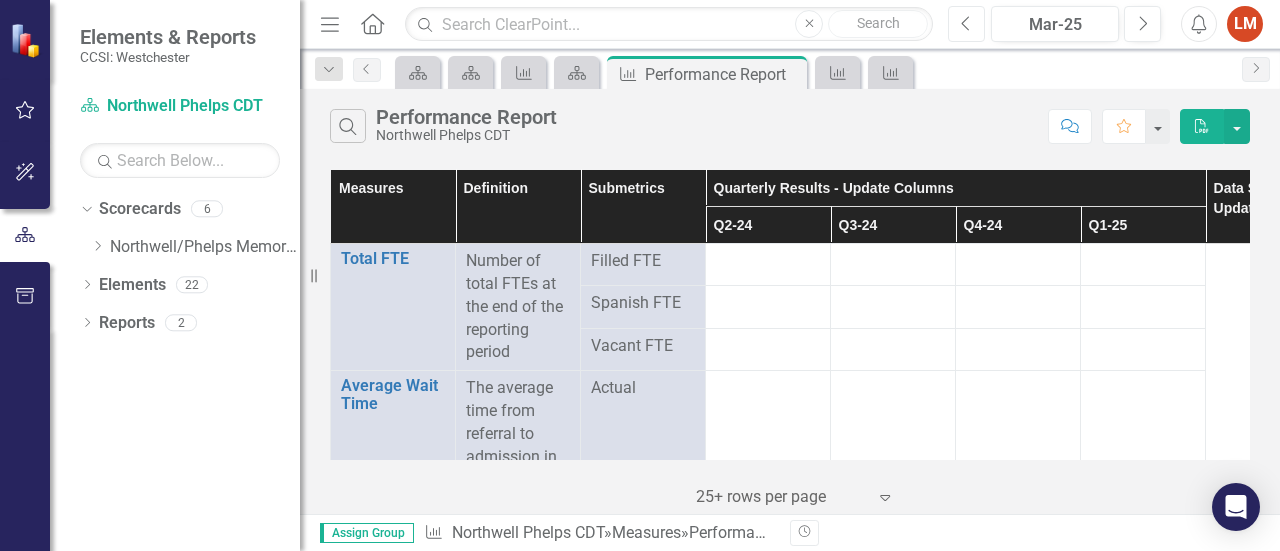click on "Previous" at bounding box center (966, 24) 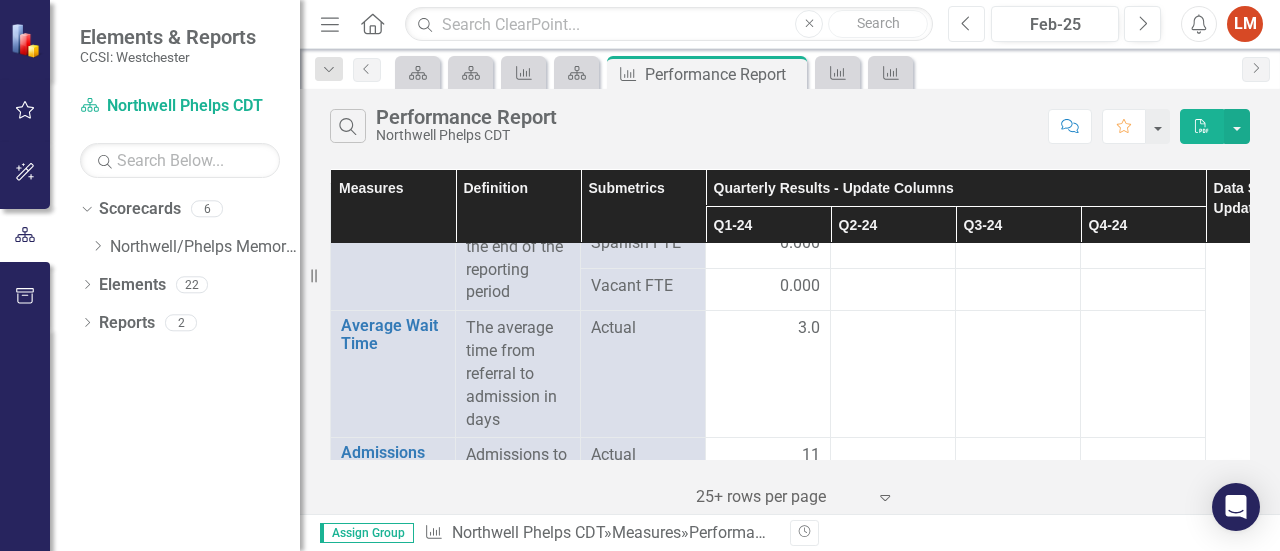 scroll, scrollTop: 0, scrollLeft: 0, axis: both 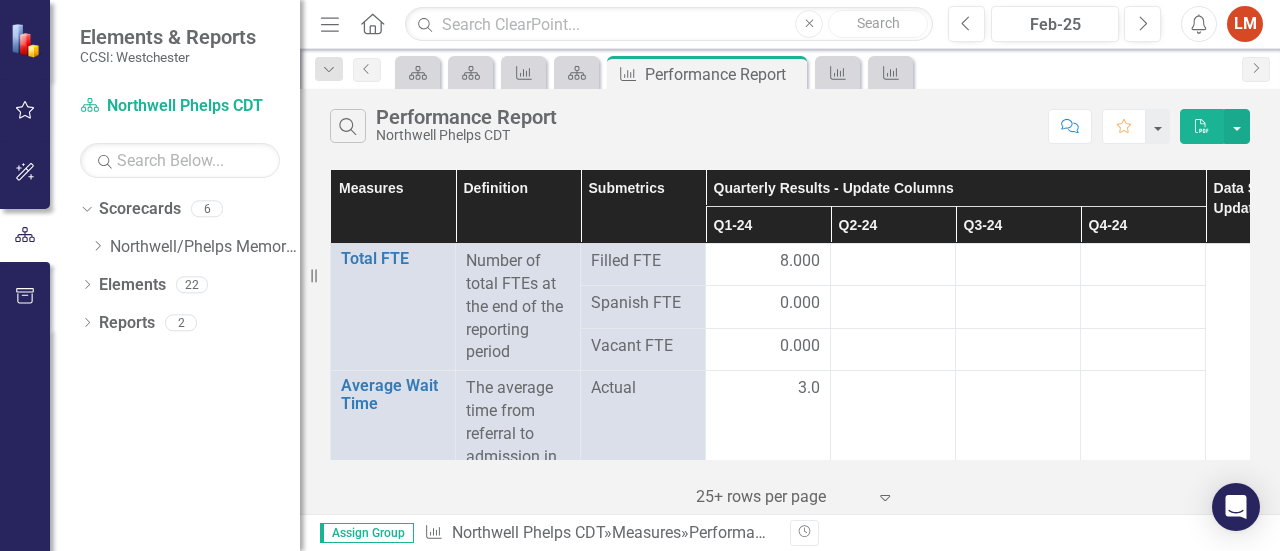 click on "LM" at bounding box center (1245, 24) 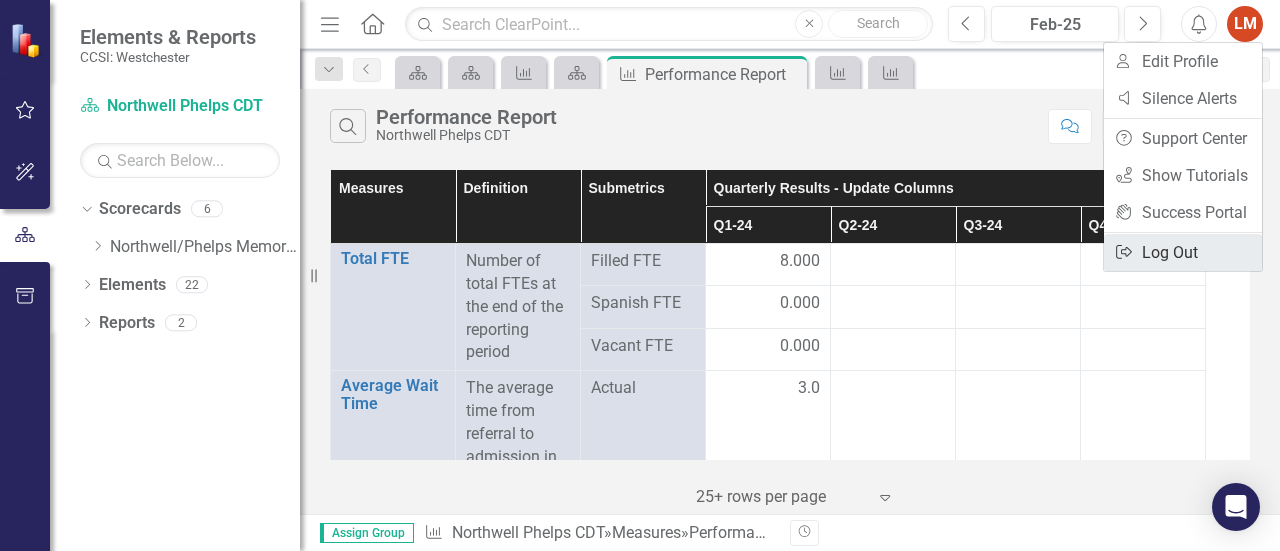click on "Logout Log Out" at bounding box center (1183, 252) 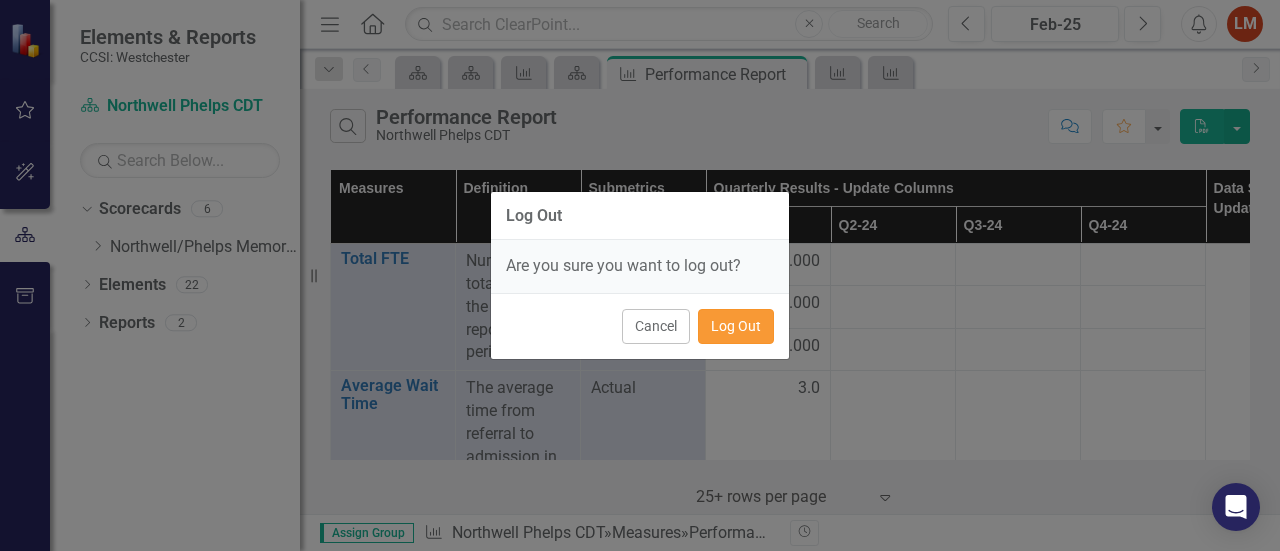 click on "Log Out" at bounding box center (736, 326) 